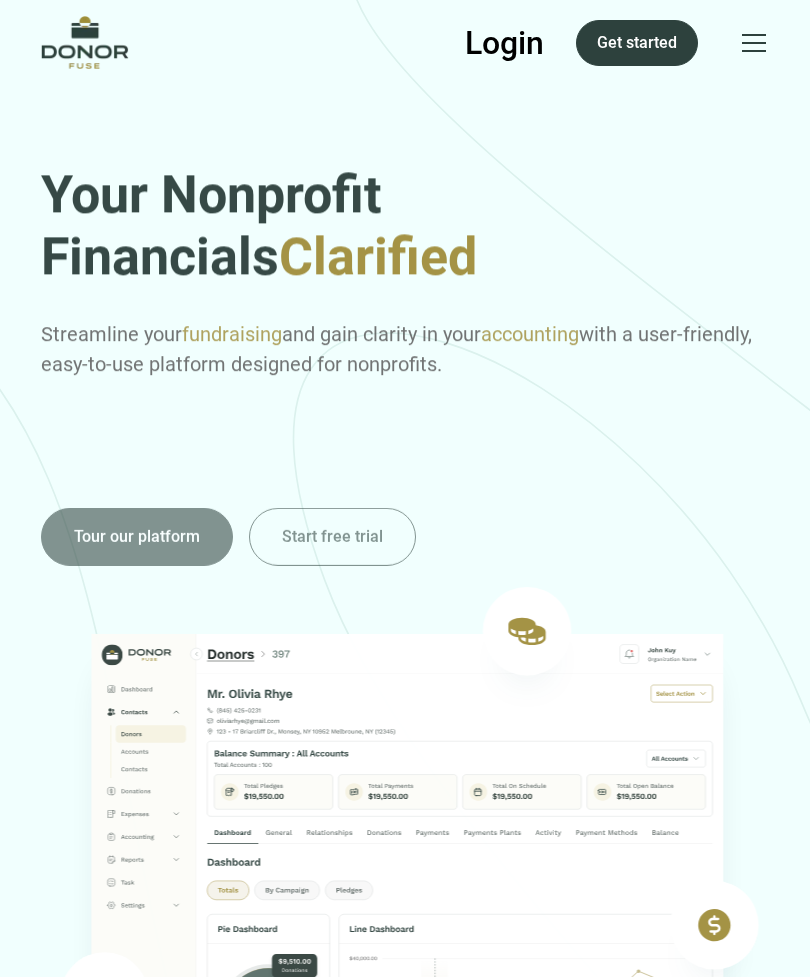 scroll, scrollTop: 0, scrollLeft: 0, axis: both 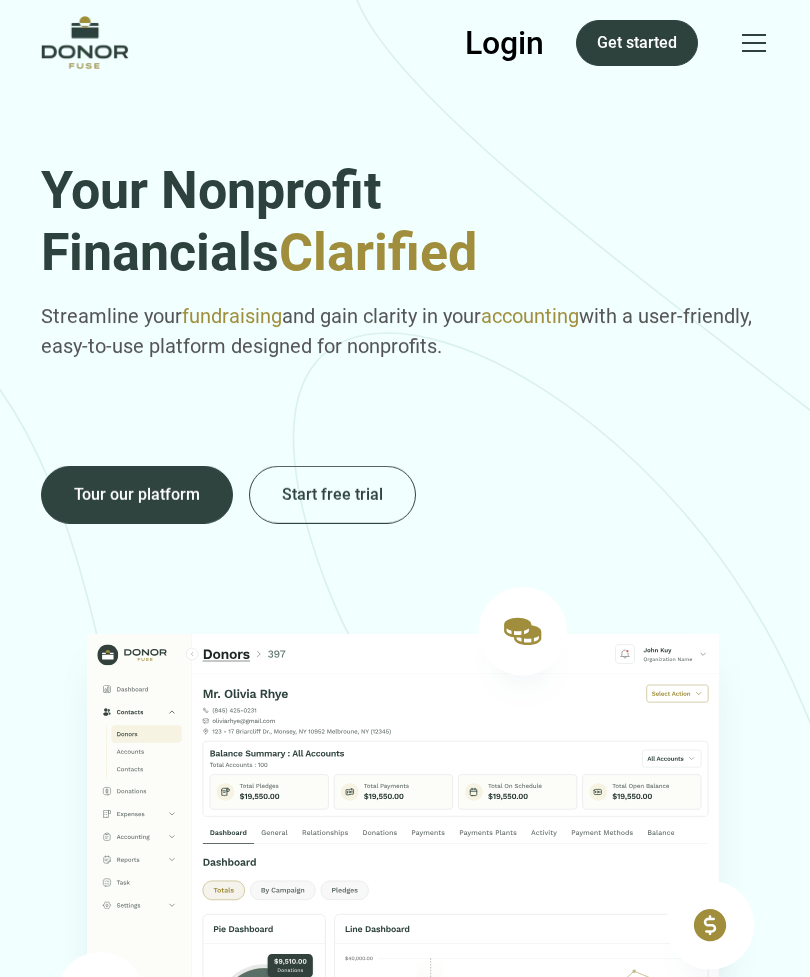 click on "Login" at bounding box center [504, 43] 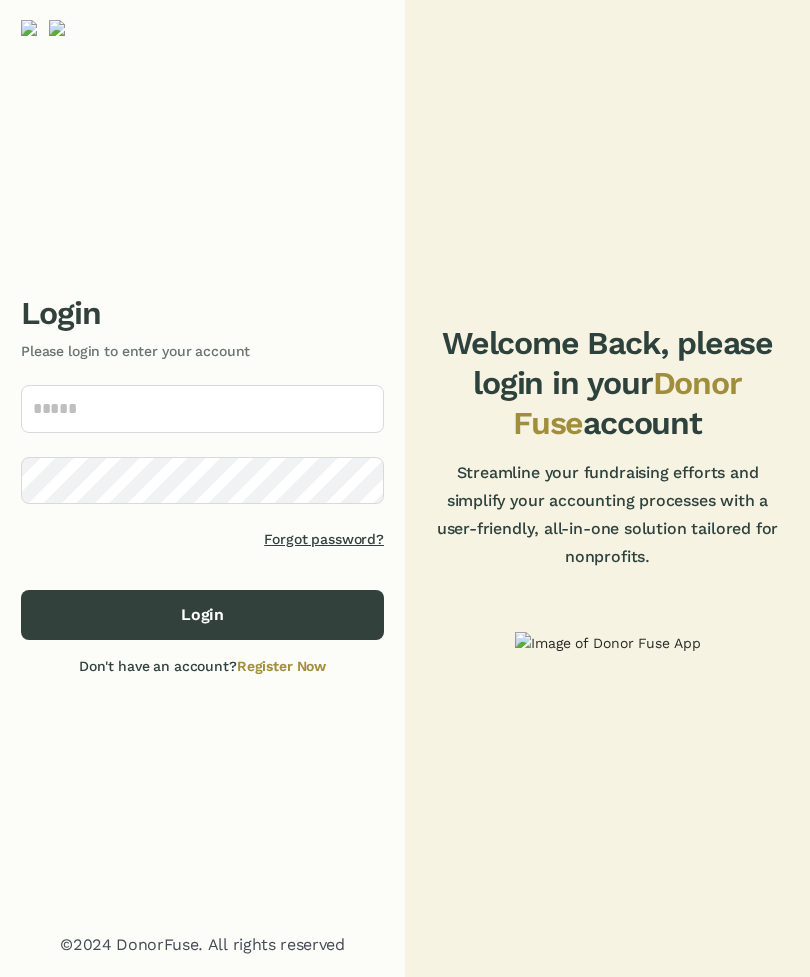 scroll, scrollTop: 0, scrollLeft: 0, axis: both 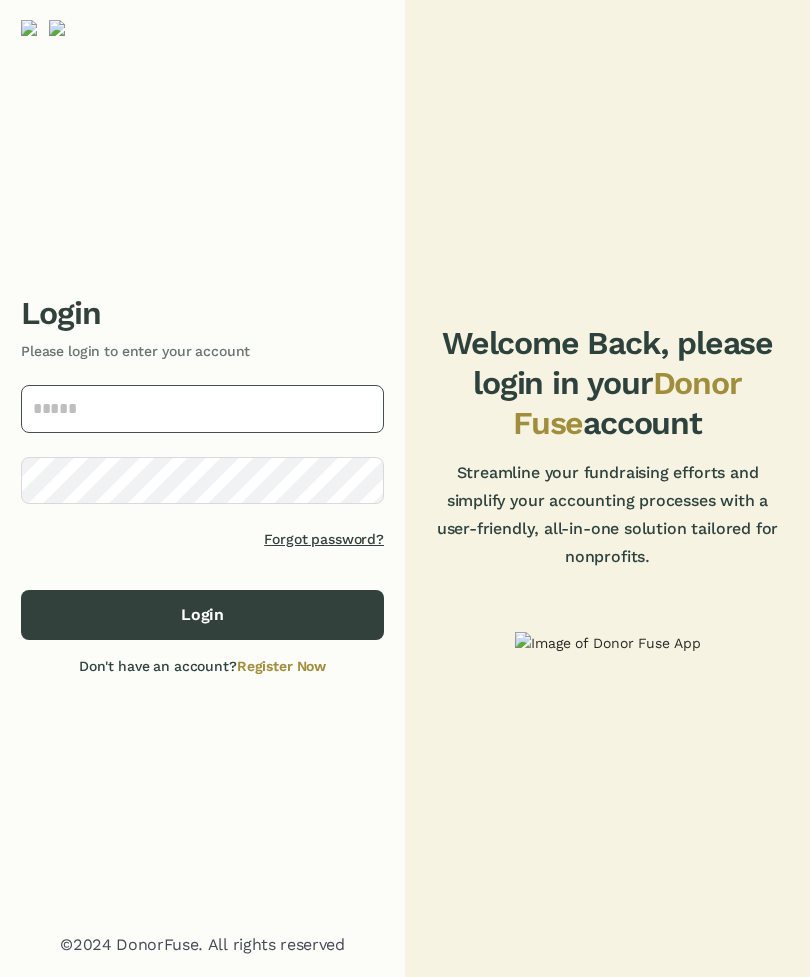 type on "**********" 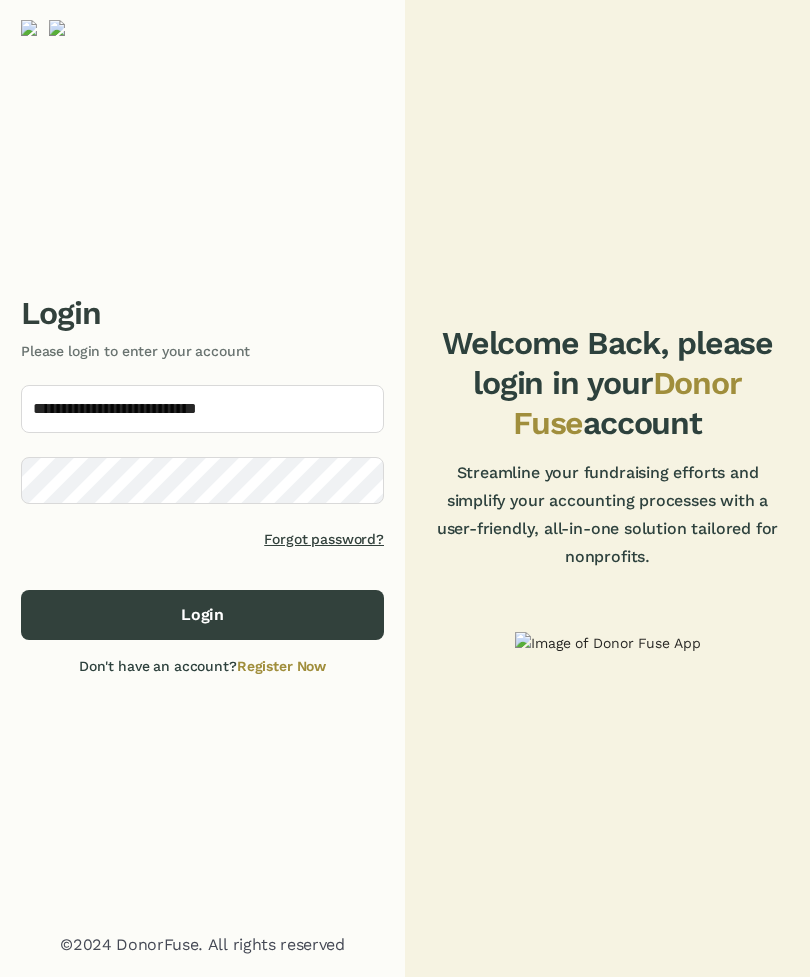 click on "Login" 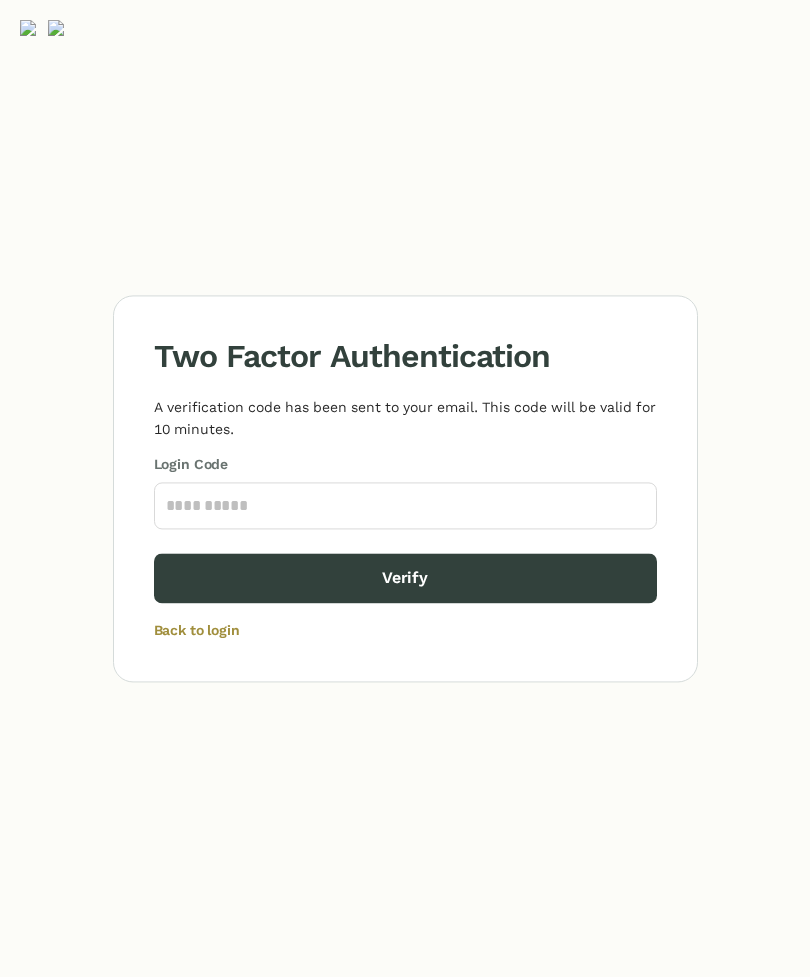 click on "Two Factor Authentication   A verification code has been sent to your email. This code will be valid for 10 minutes.  Login Code Verify Back to login" 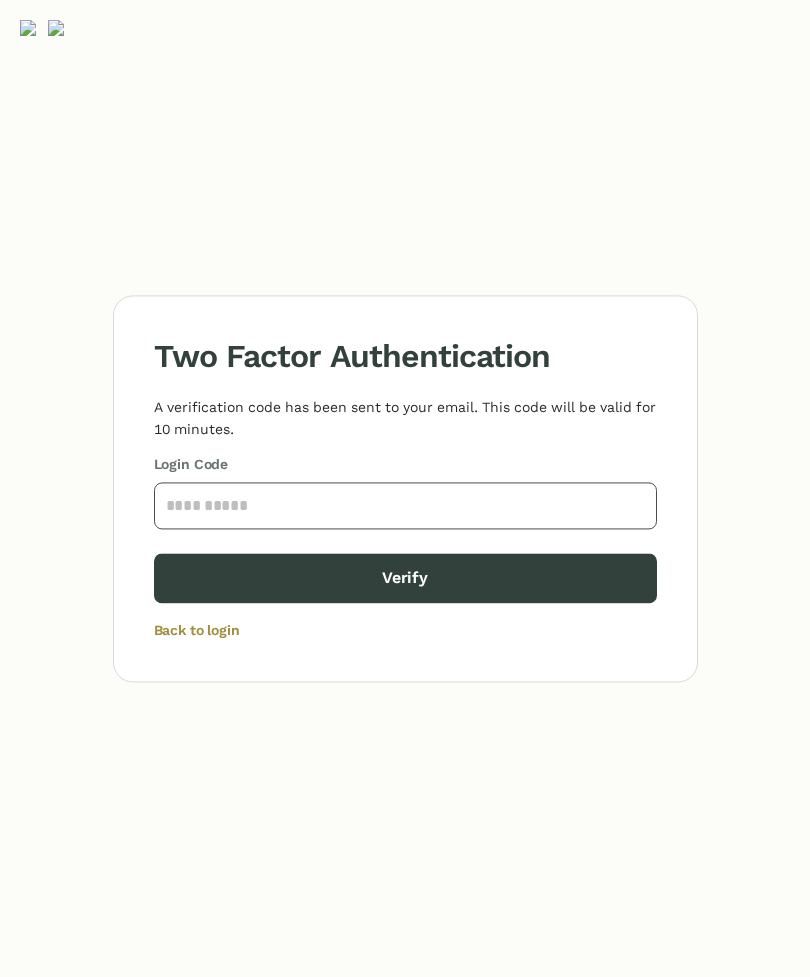 click 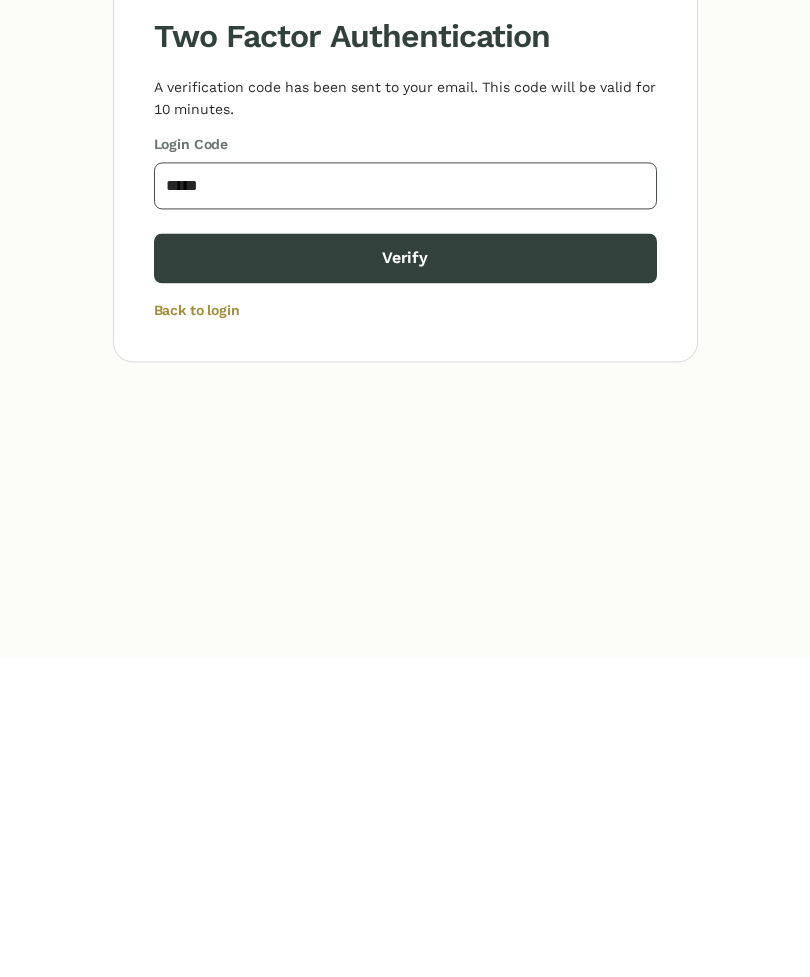 type on "****" 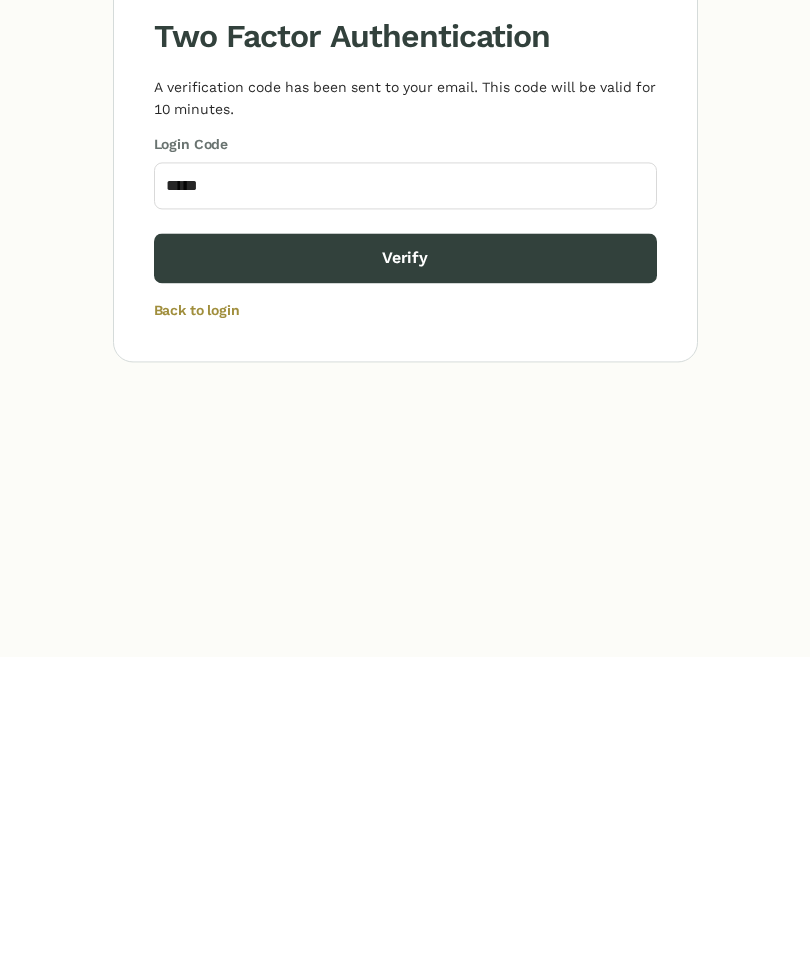 click on "Verify" 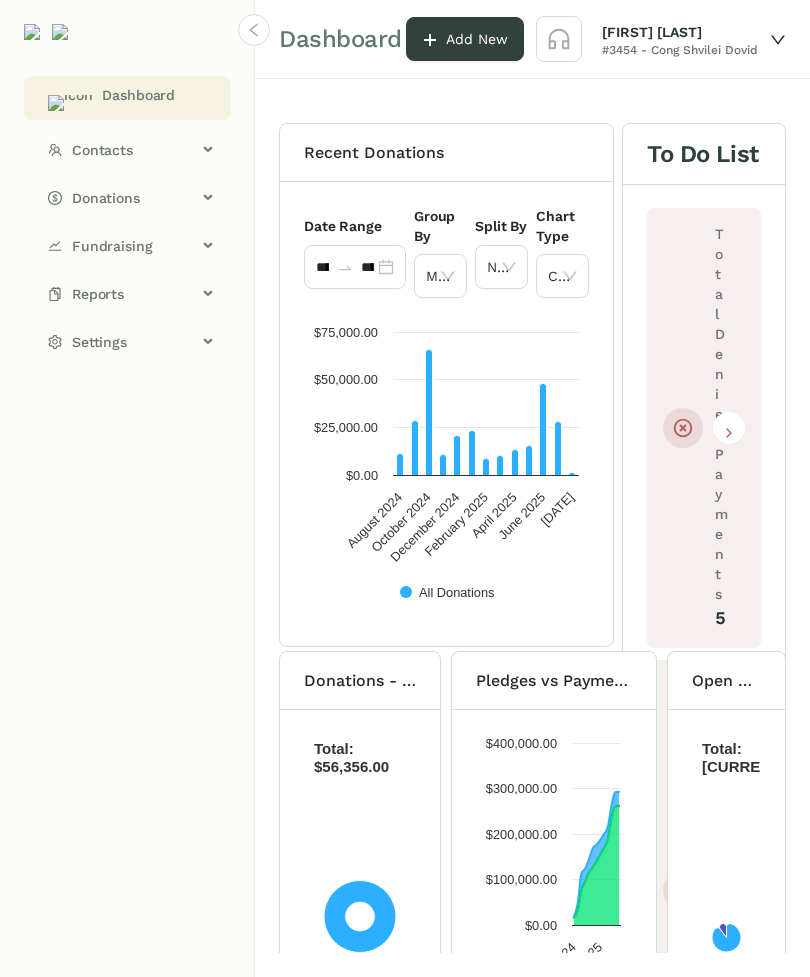 scroll, scrollTop: 0, scrollLeft: 0, axis: both 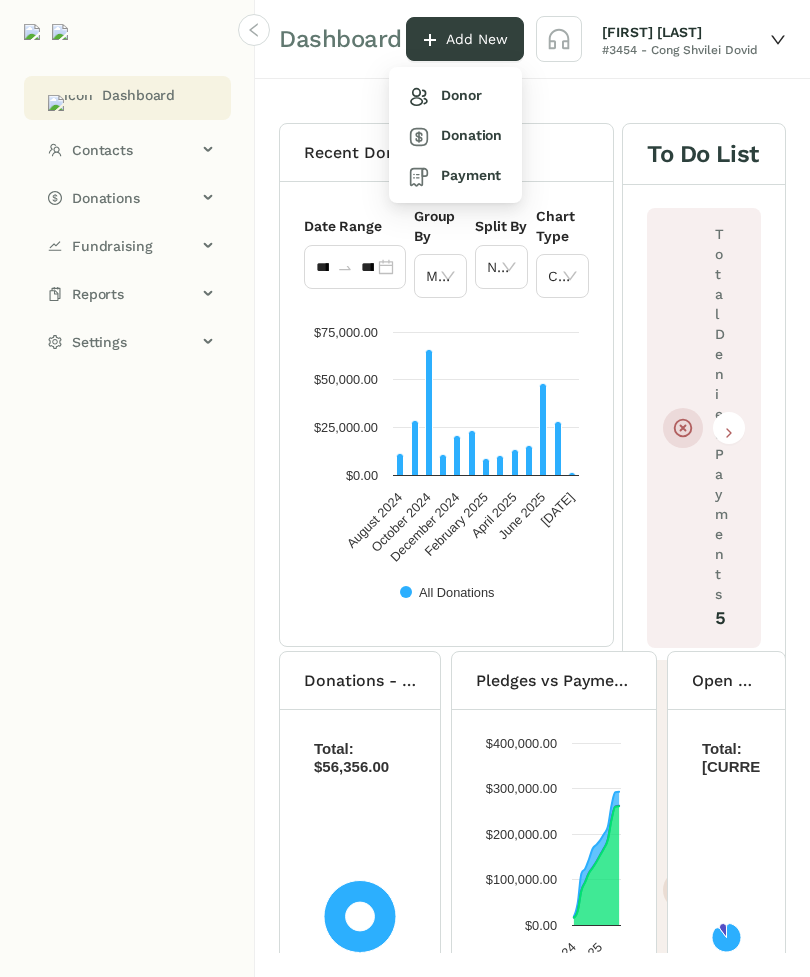 click on "Donor" at bounding box center (445, 95) 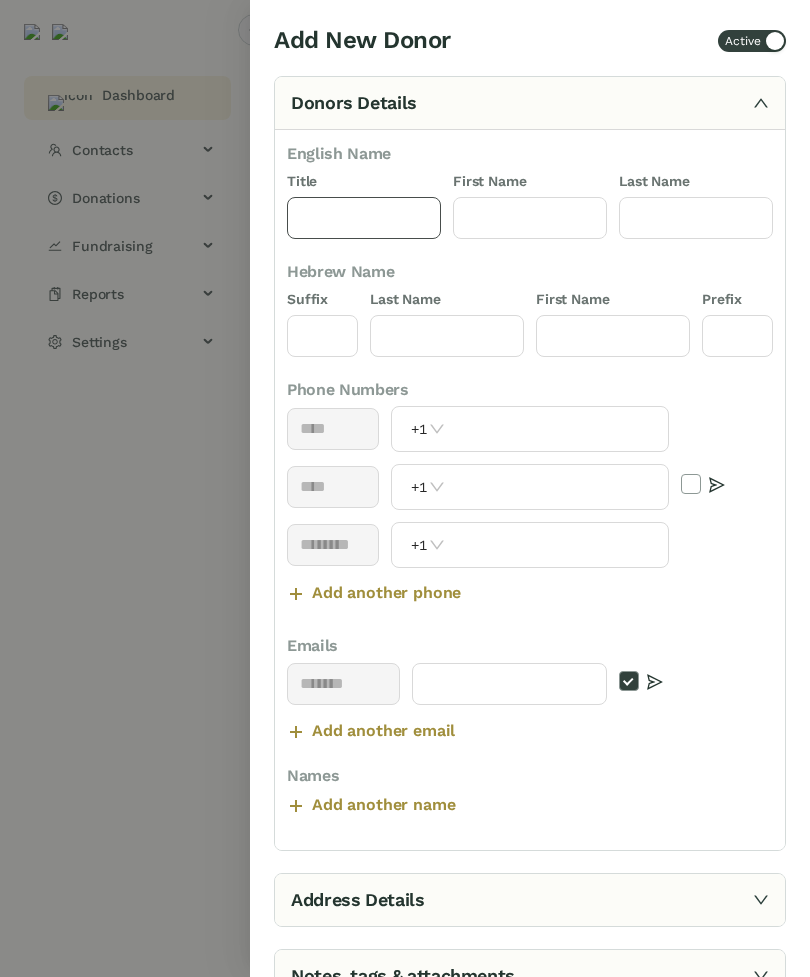 click 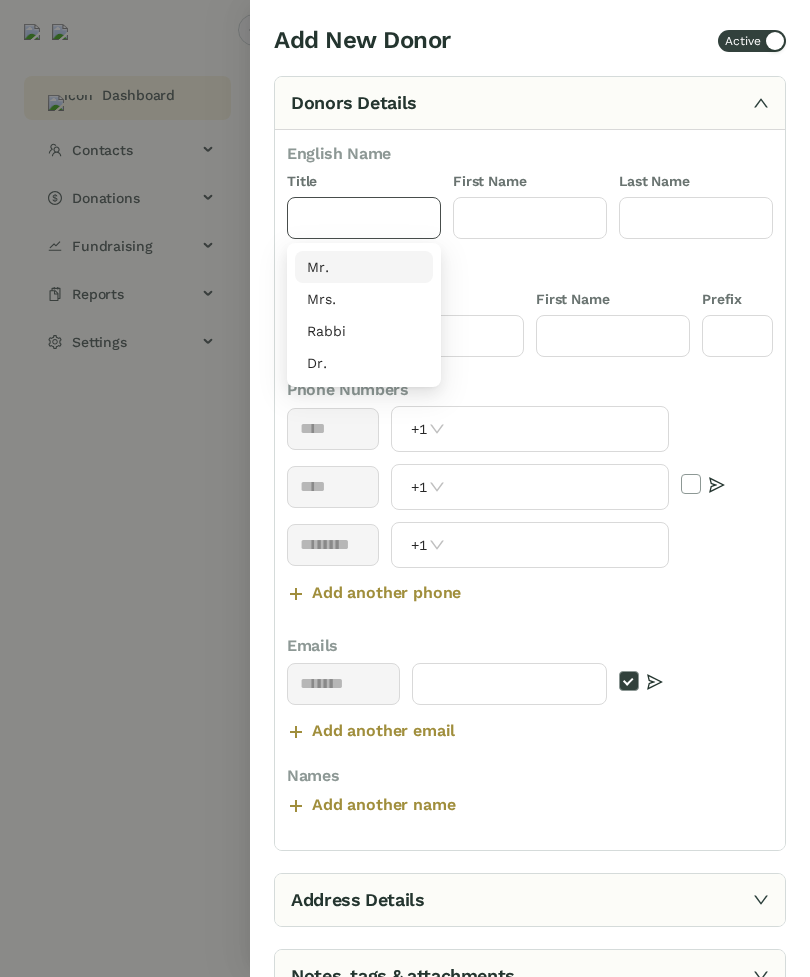 click on "Mr." at bounding box center (364, 267) 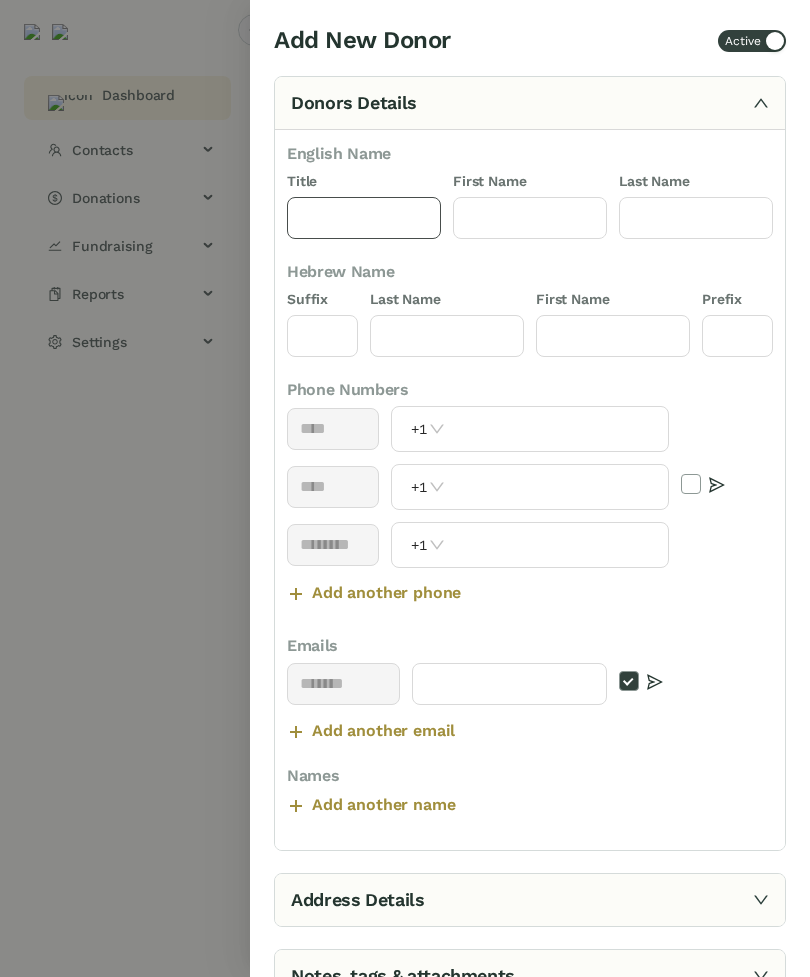 type on "***" 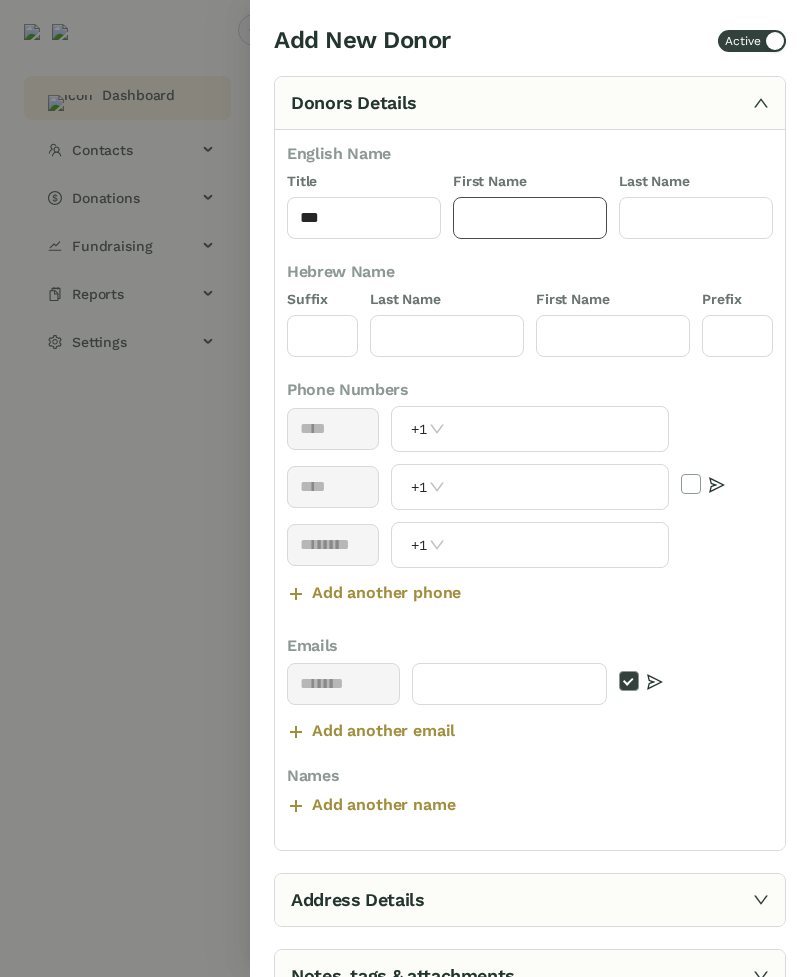 click 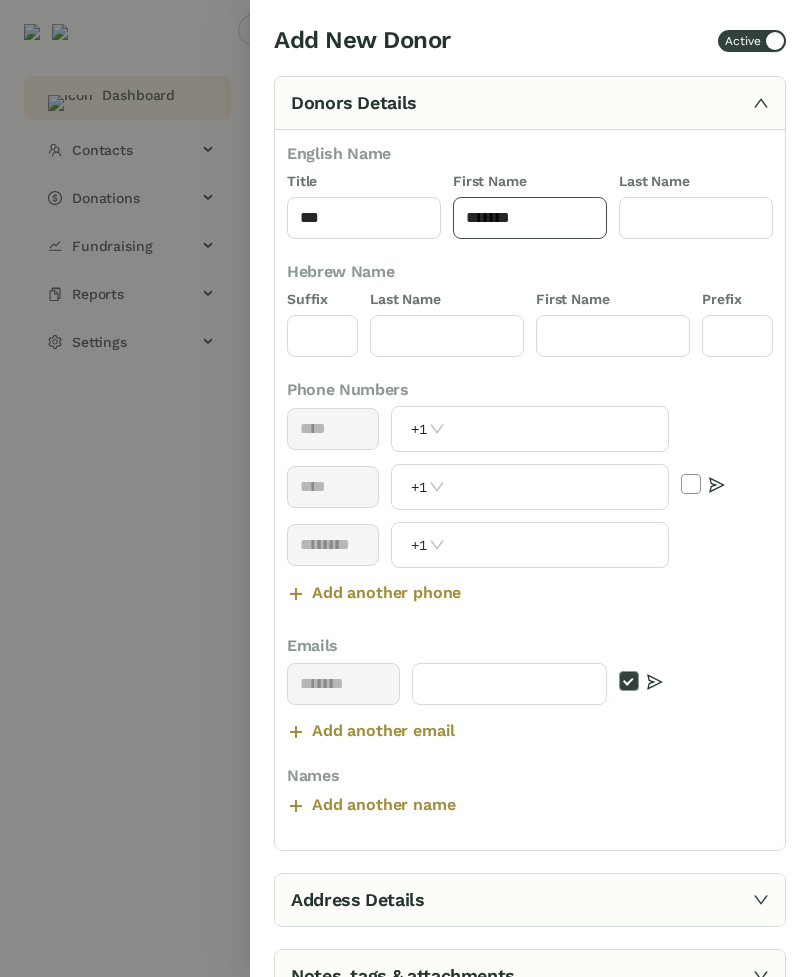 type on "******" 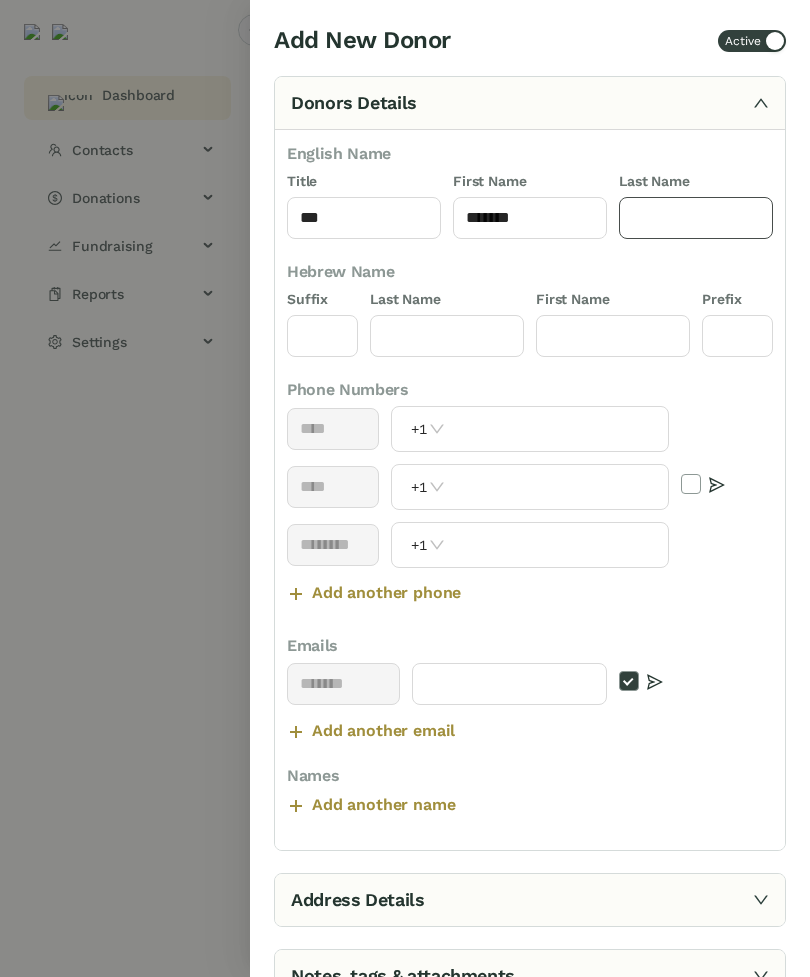 click 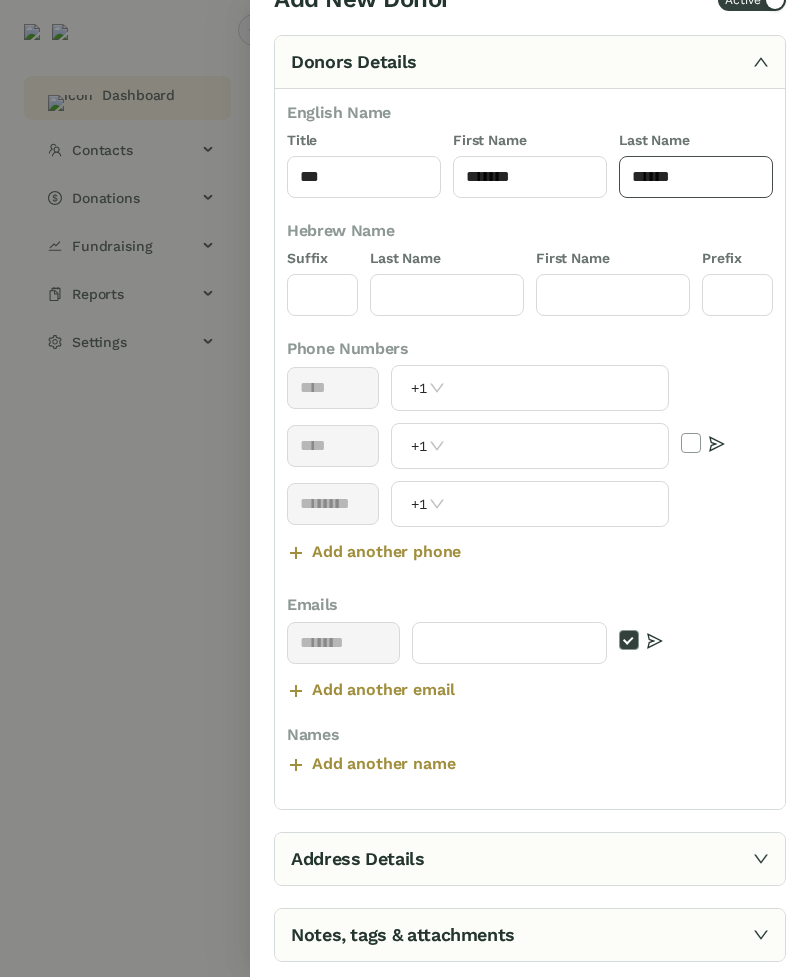 scroll, scrollTop: 50, scrollLeft: 0, axis: vertical 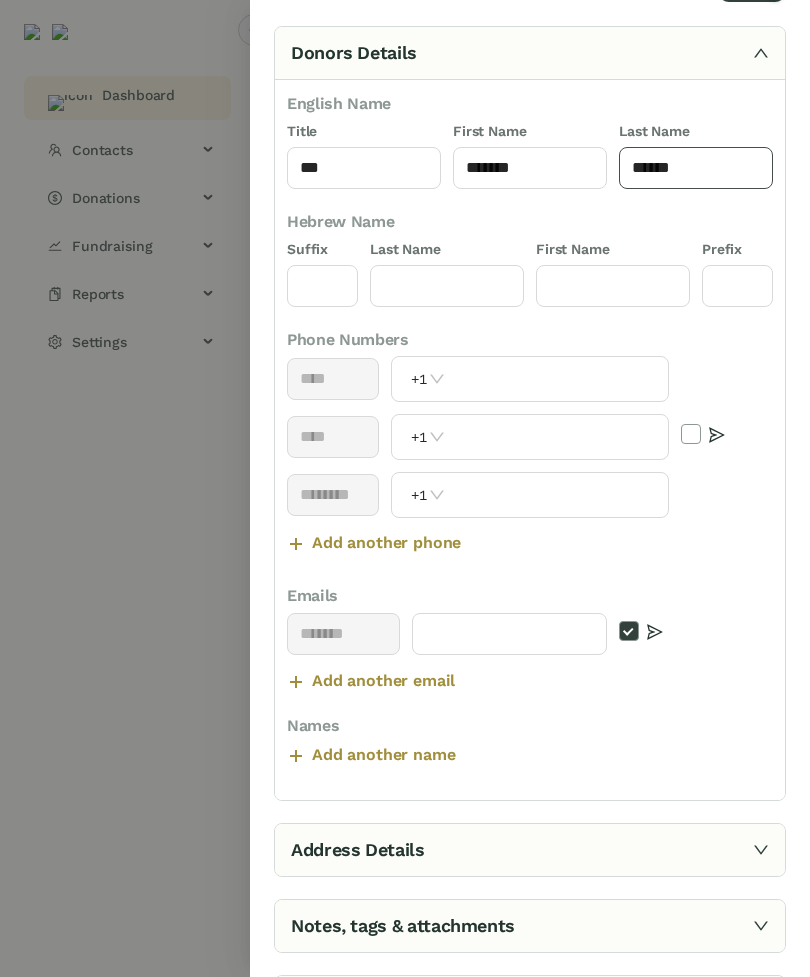 type on "*****" 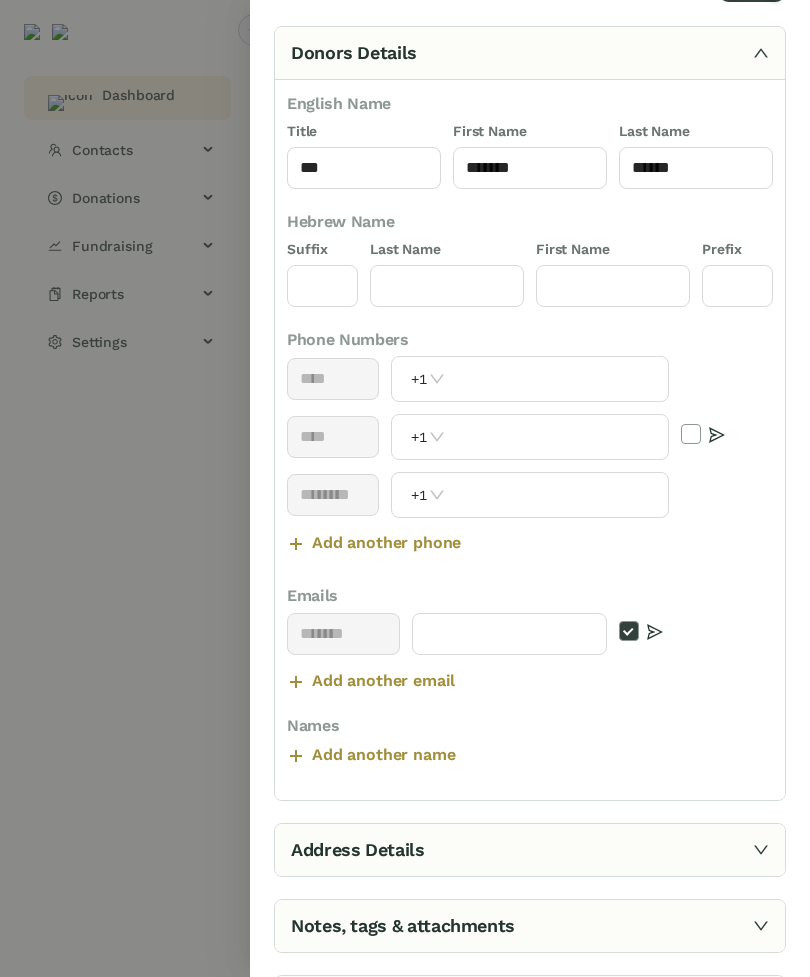 click at bounding box center (559, 437) 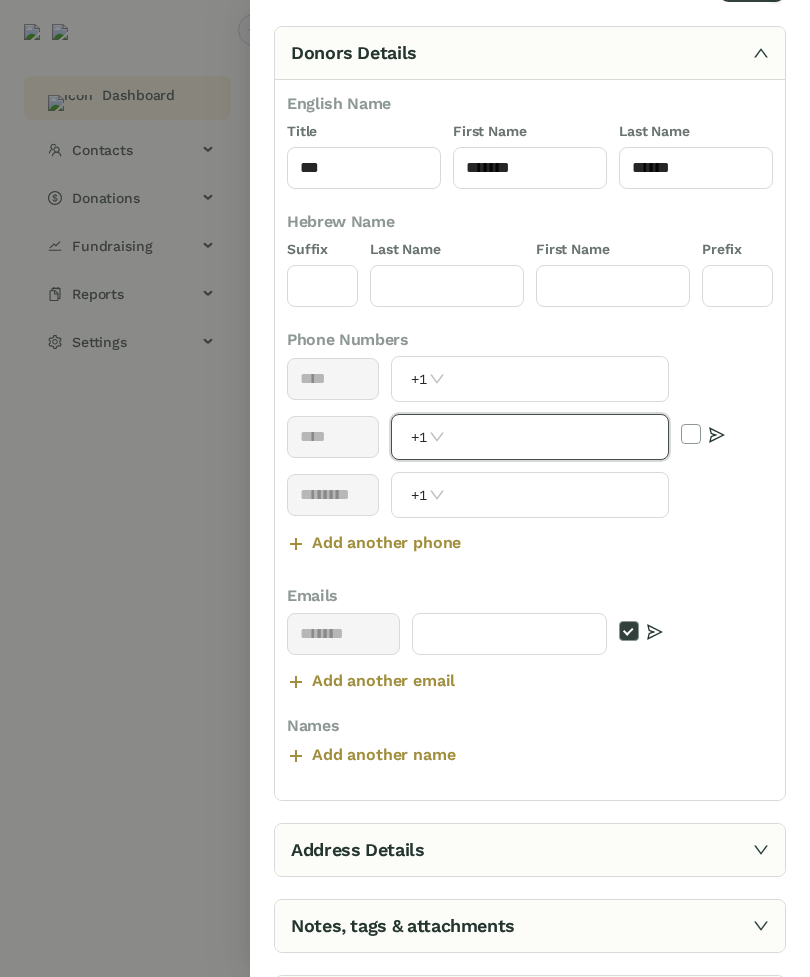 click at bounding box center [559, 437] 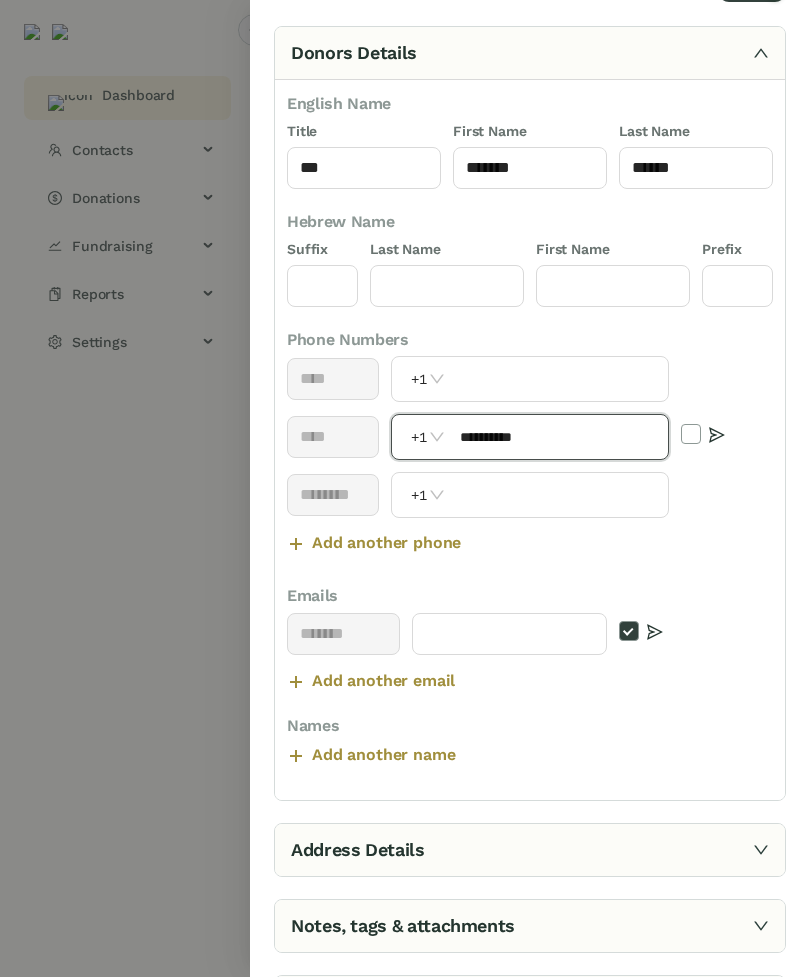 type on "**********" 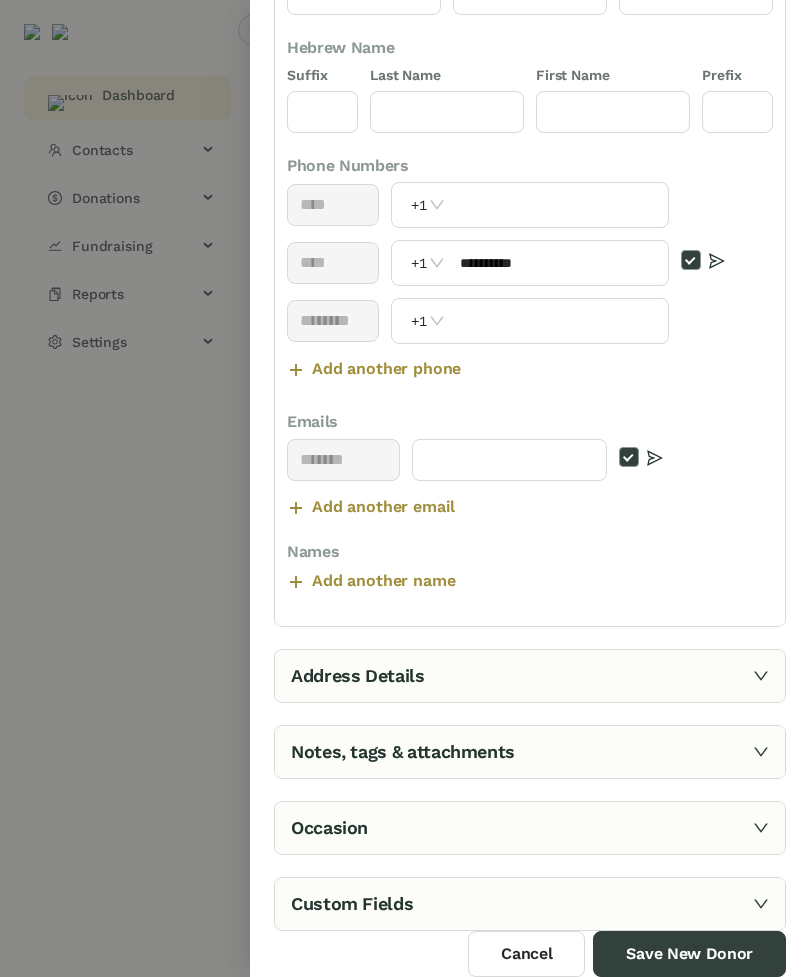 scroll, scrollTop: 224, scrollLeft: 0, axis: vertical 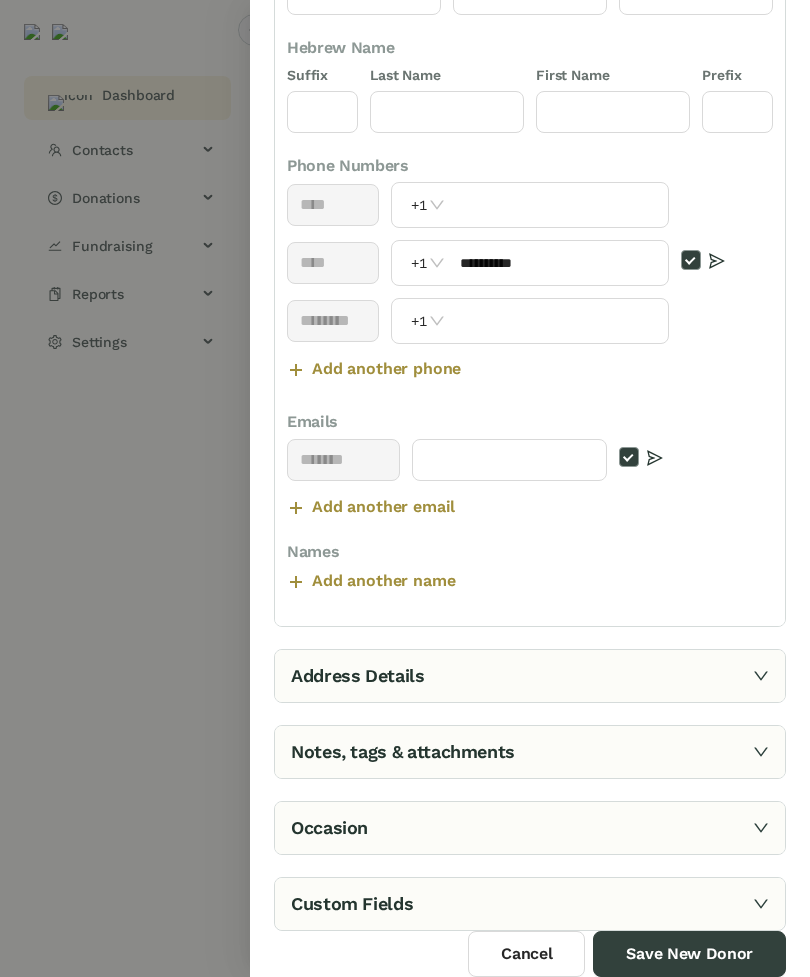 click on "Save New Donor" at bounding box center (689, 954) 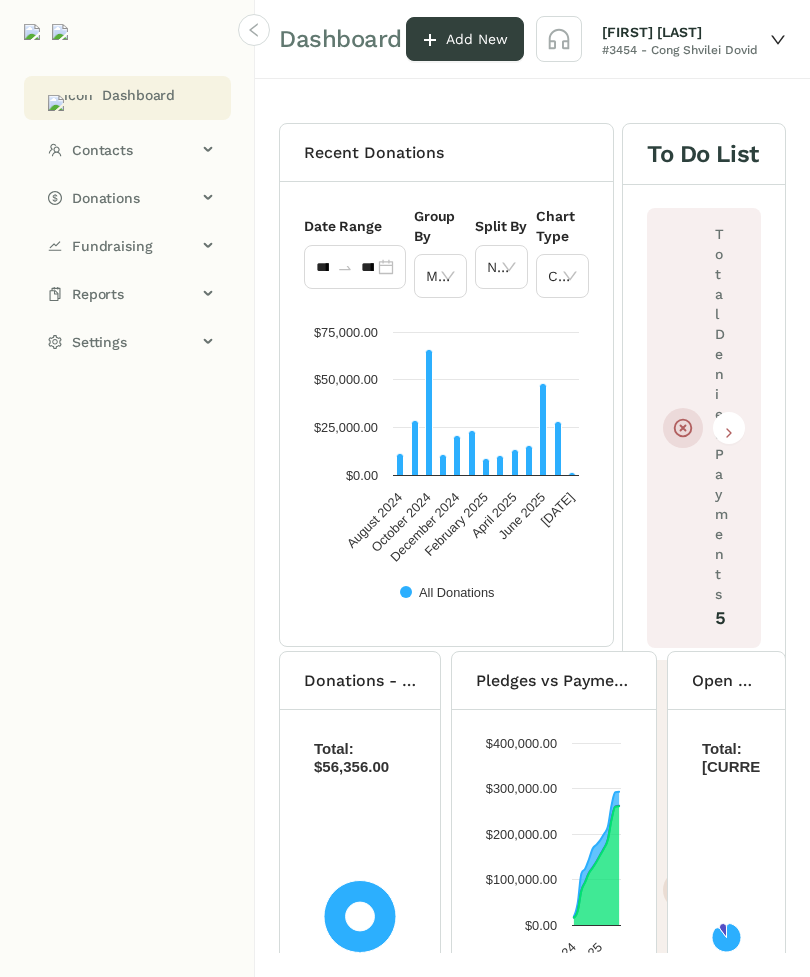 click on "Add New" 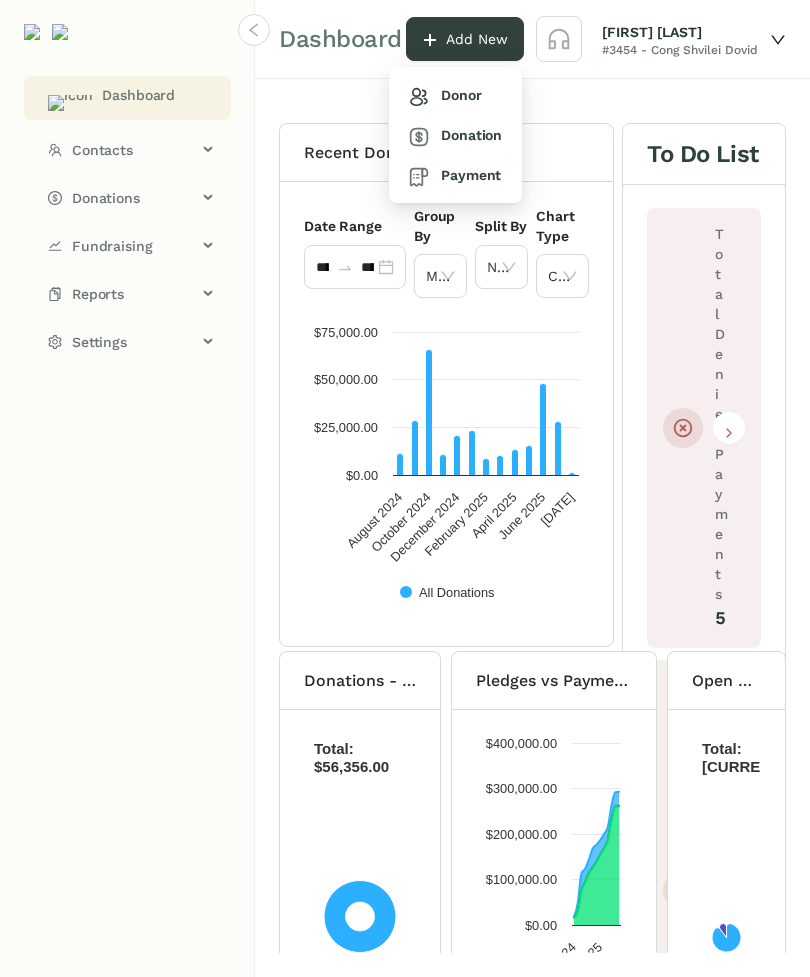 click on "Donation" at bounding box center (455, 135) 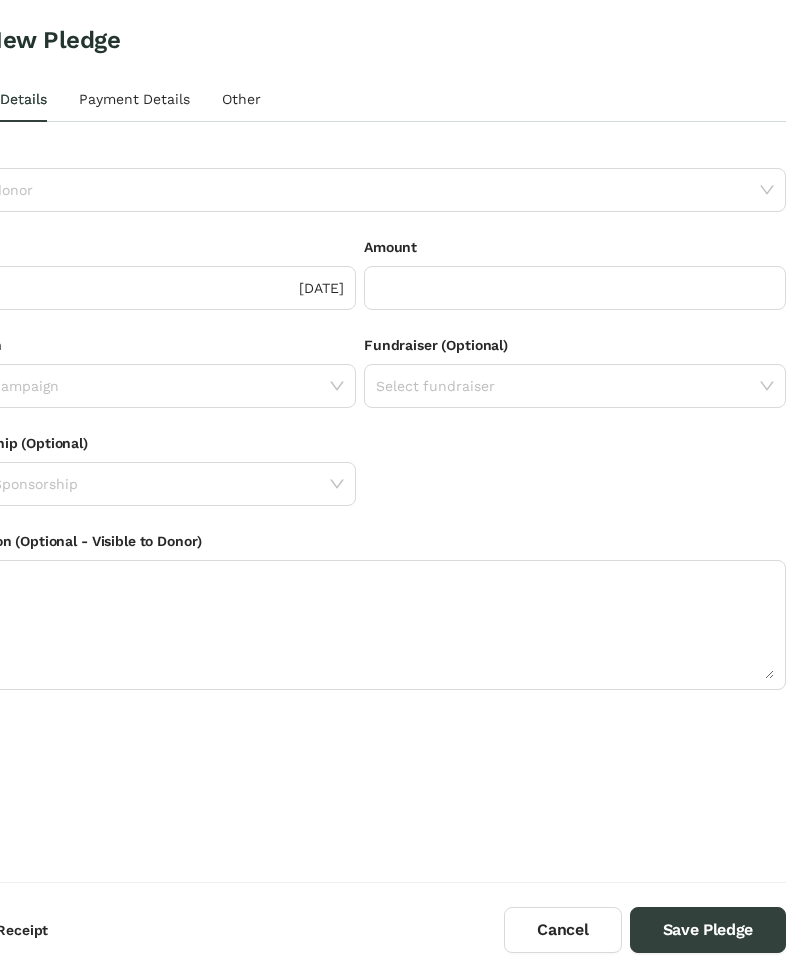 click 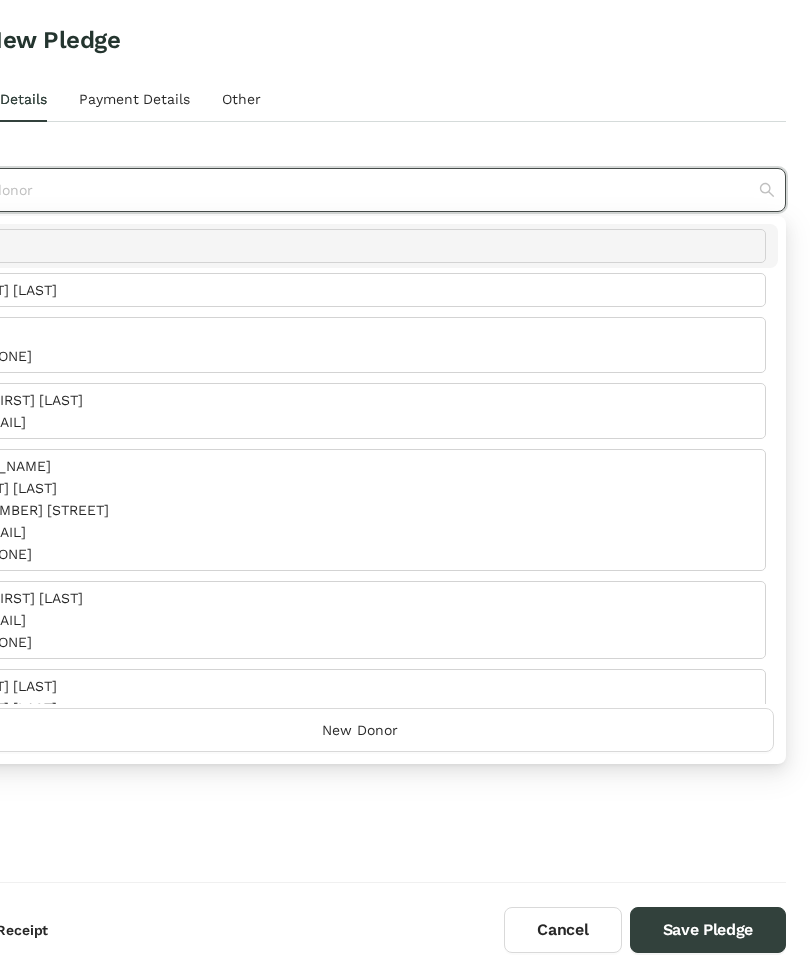 type on "*" 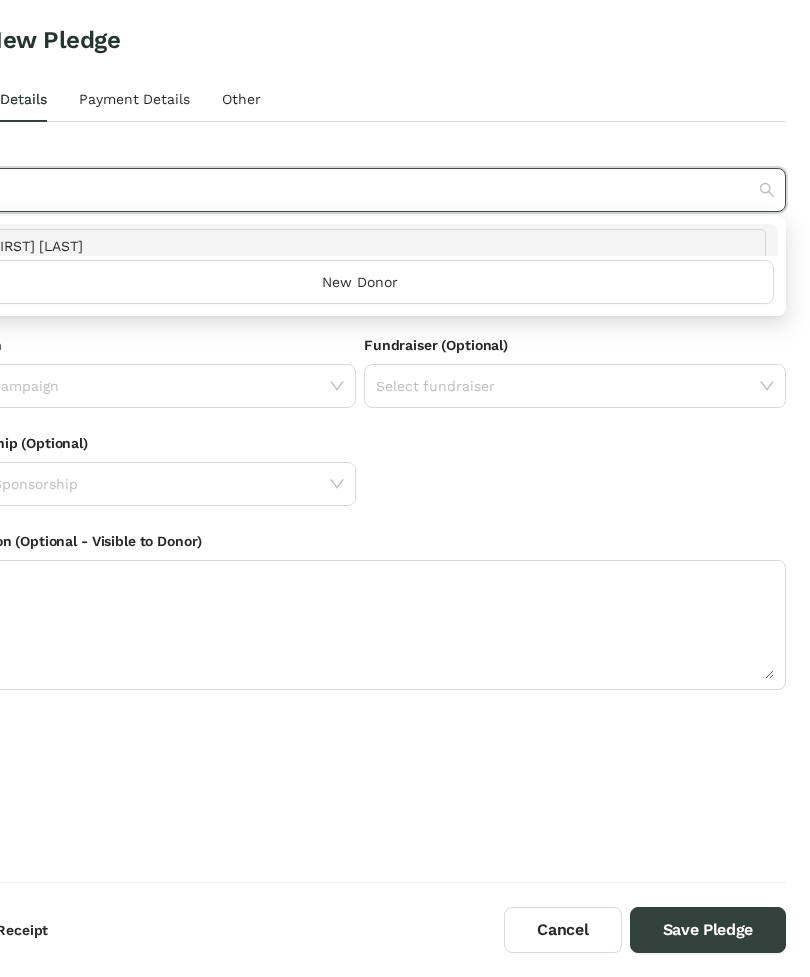 type on "*****" 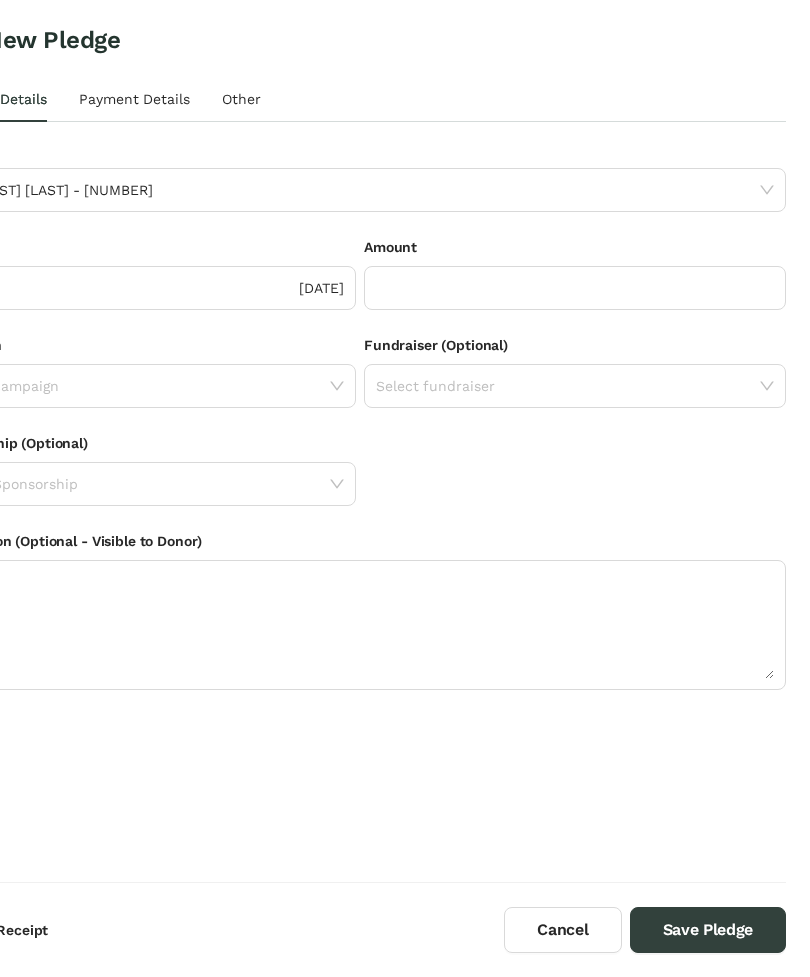 type 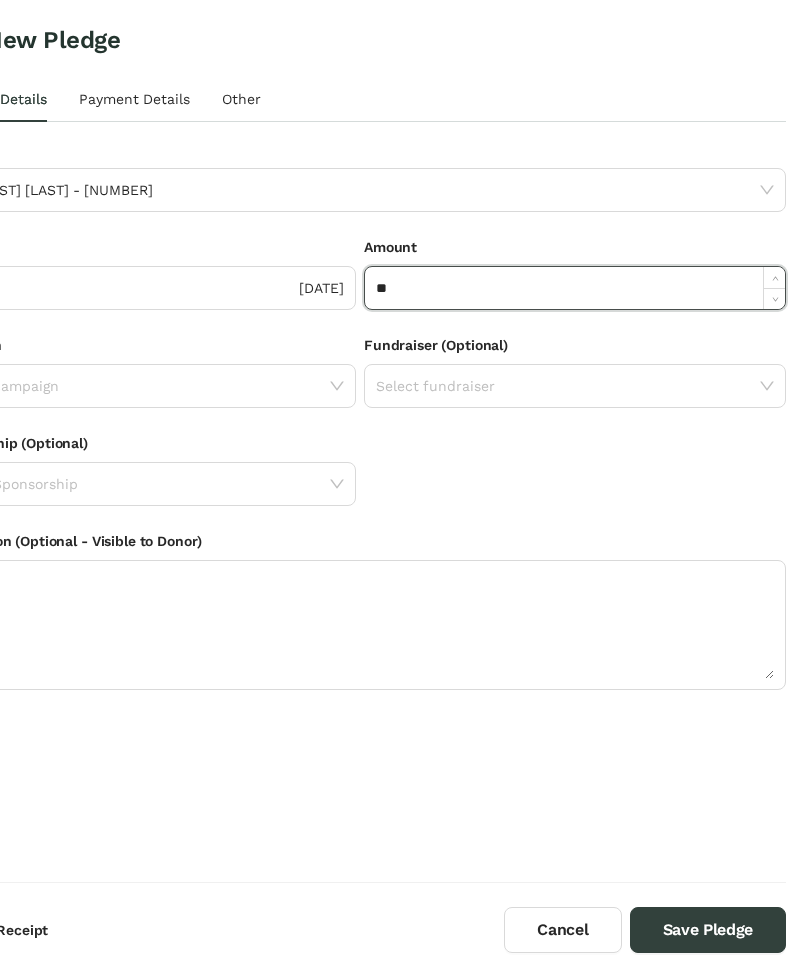 click on "[DATE]" 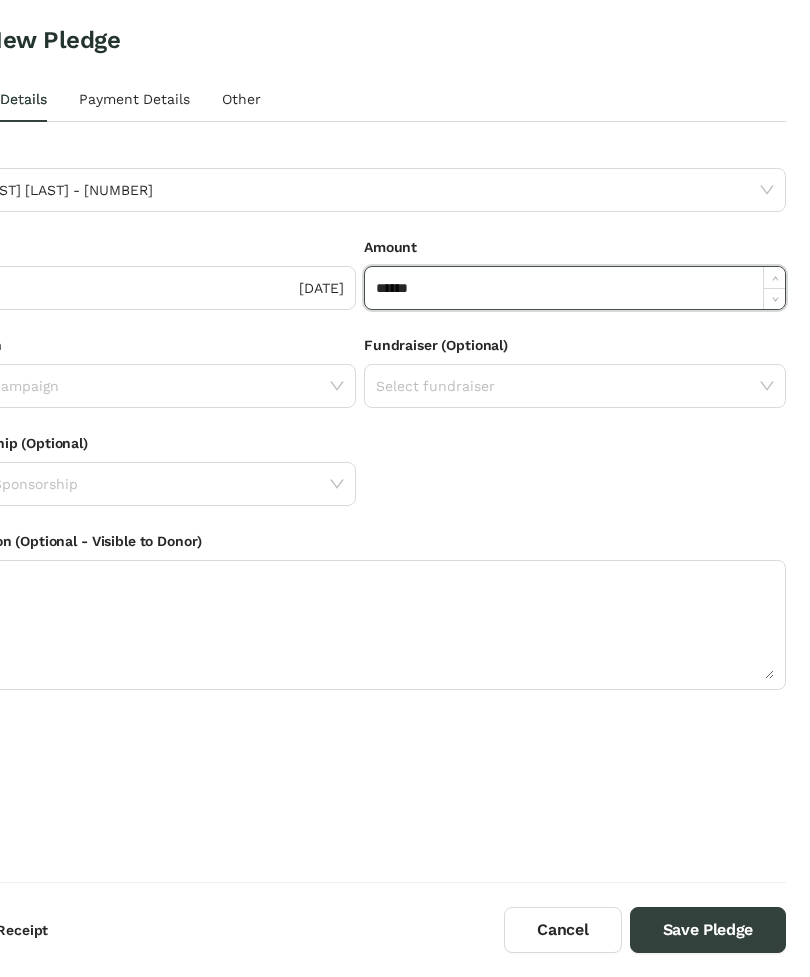 select on "*" 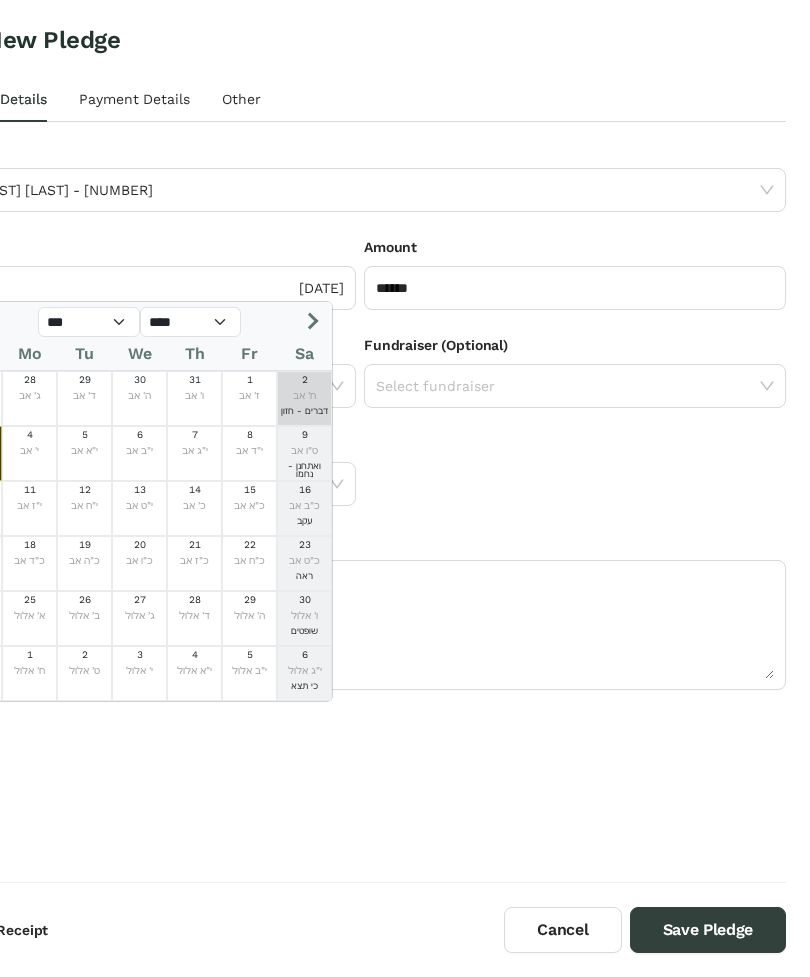 click on "ח' אב" 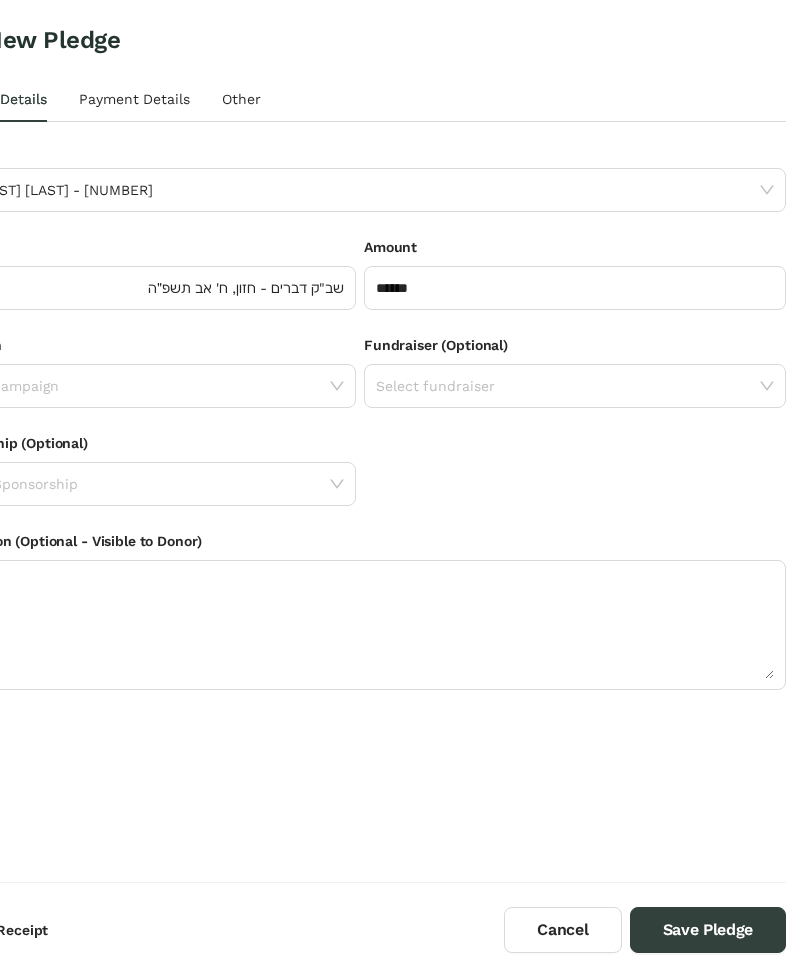 click 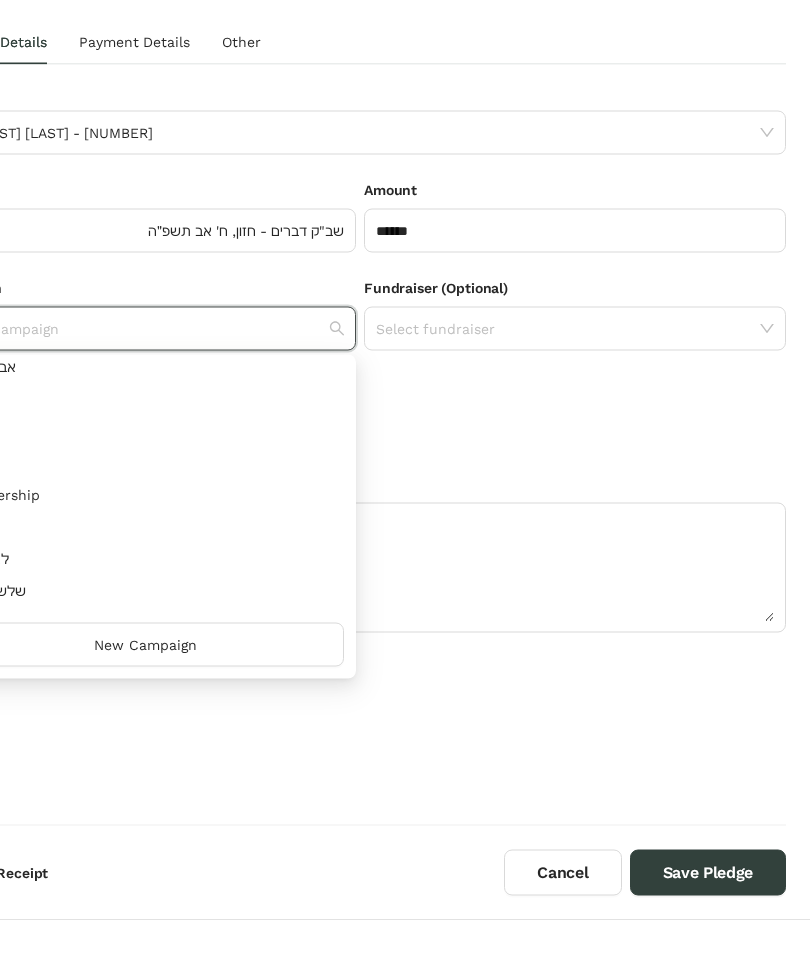 scroll, scrollTop: 70, scrollLeft: 0, axis: vertical 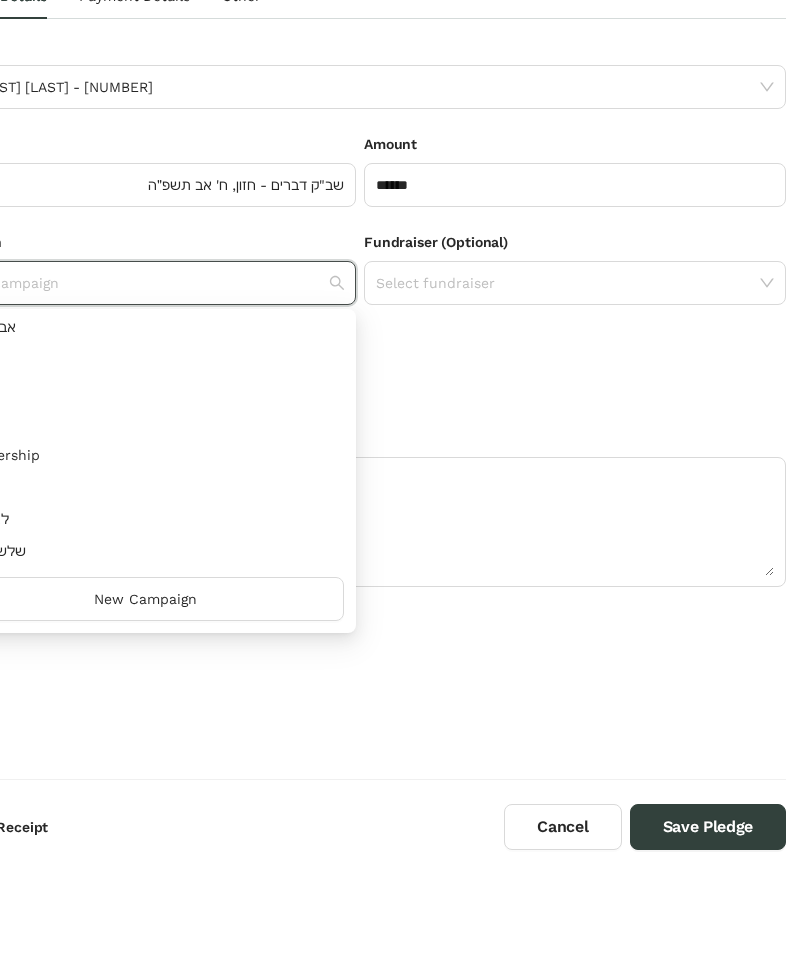 click on "‫זיץ‬" at bounding box center (145, 590) 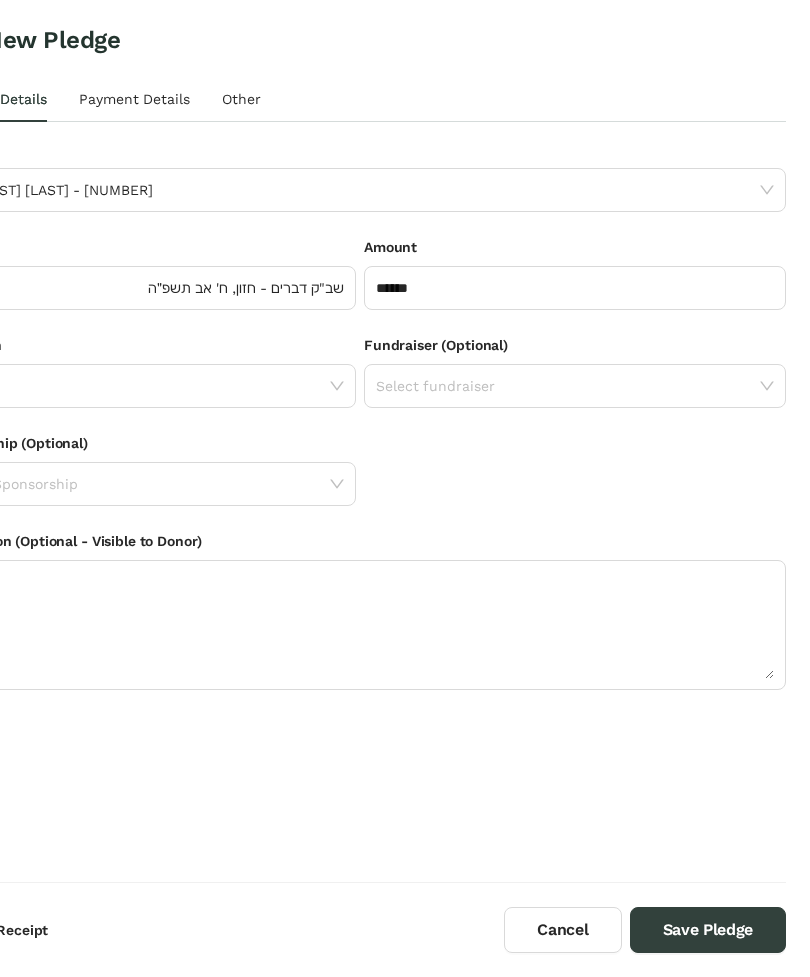click on "Select Sponsorship" 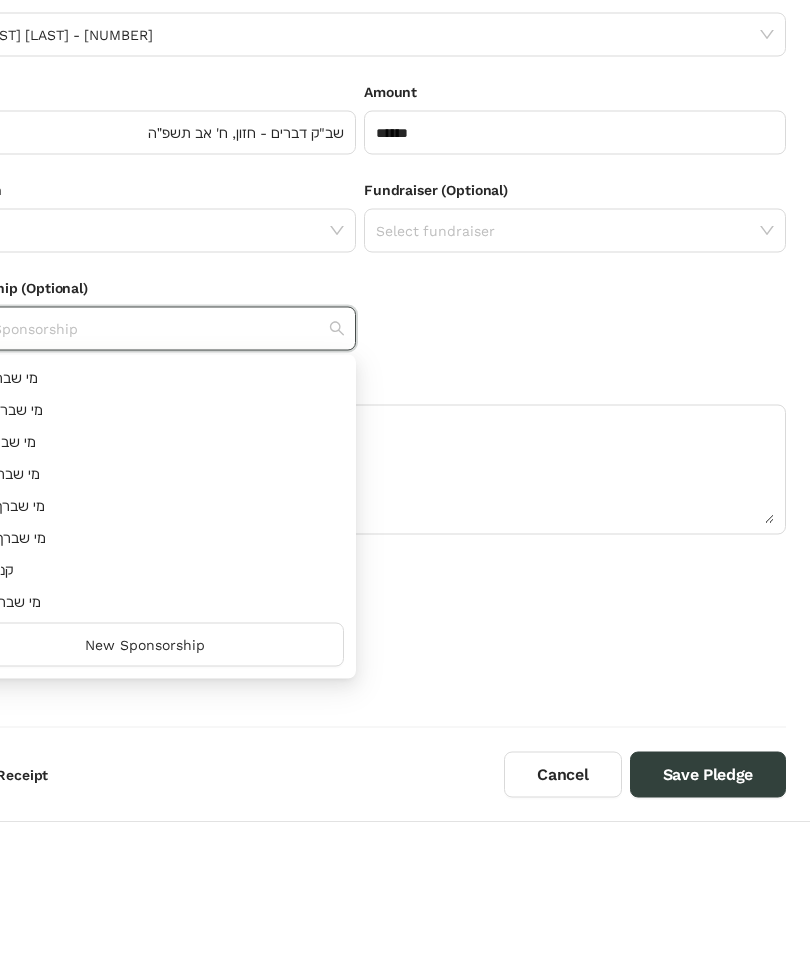 scroll, scrollTop: 448, scrollLeft: 0, axis: vertical 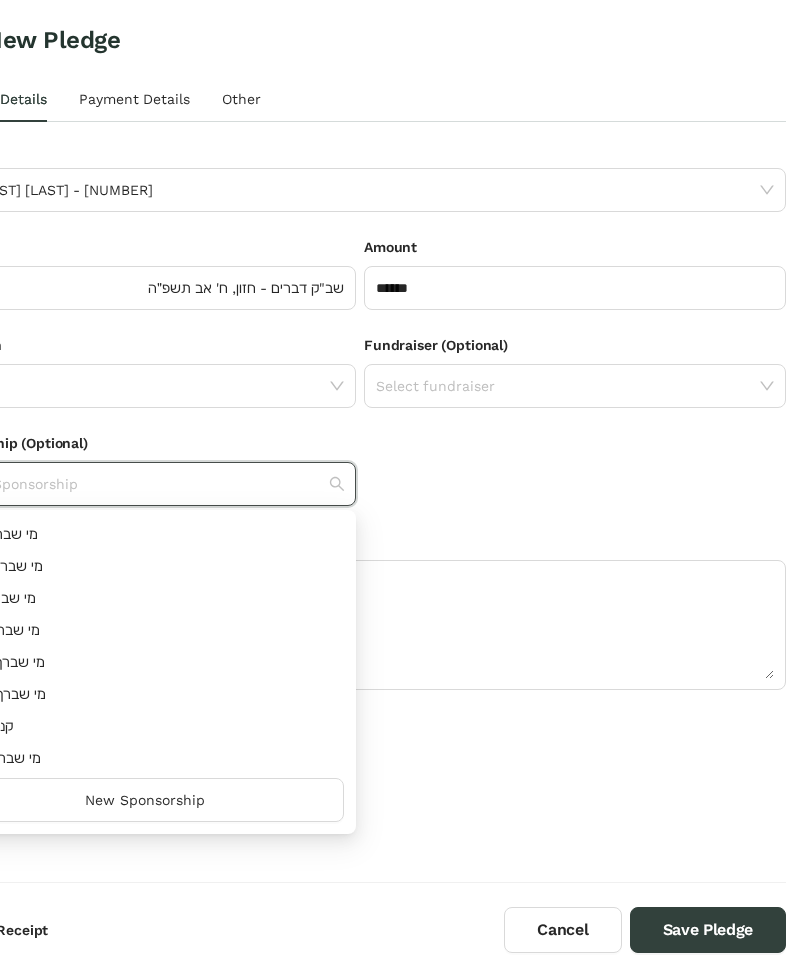 click on "Sponsorship (Optional)  Select Sponsorship" at bounding box center [360, 481] 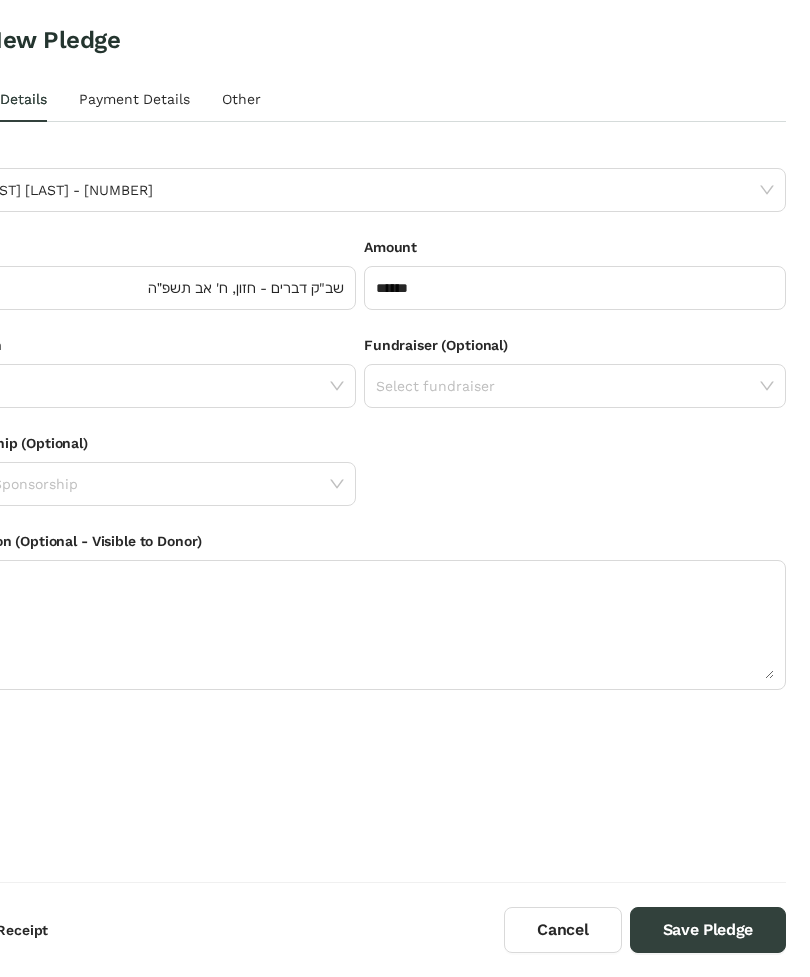 click on "‫זיץ‬" 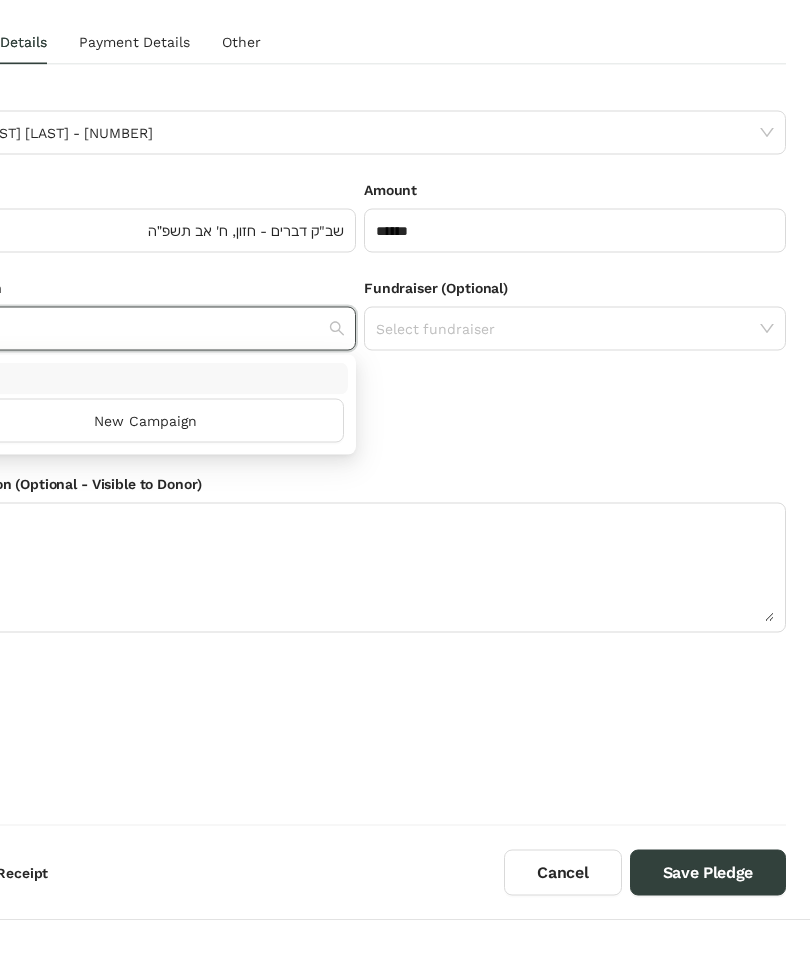 click on "Sponsorship (Optional)  Select Sponsorship" at bounding box center (360, 481) 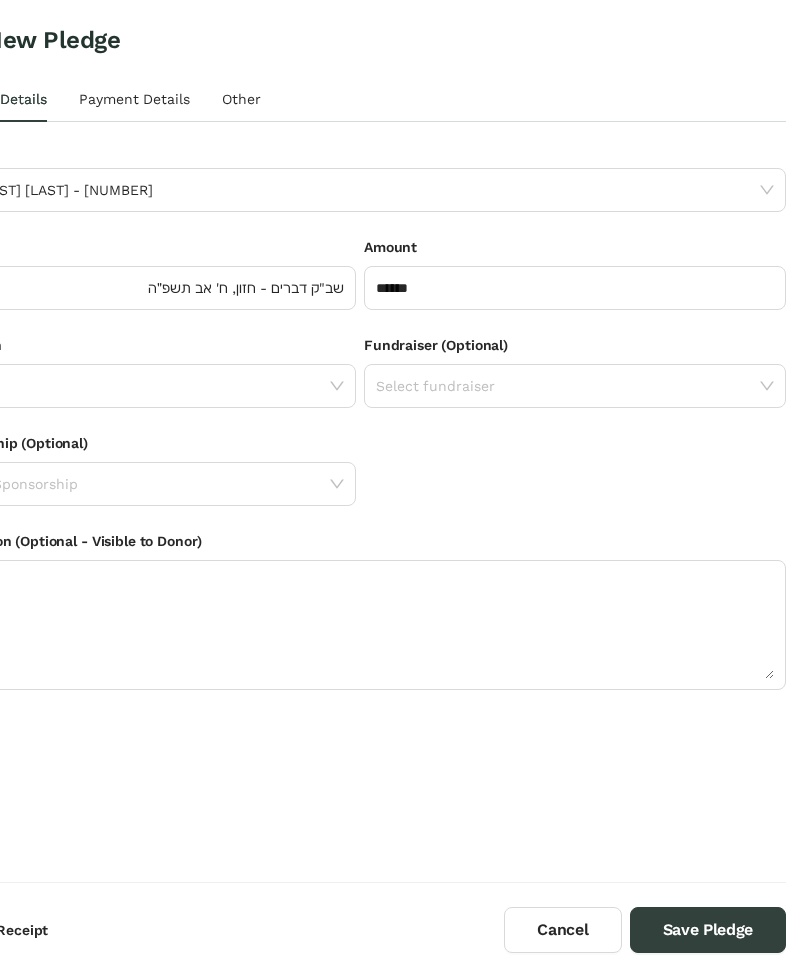click on "‫זיץ‬" 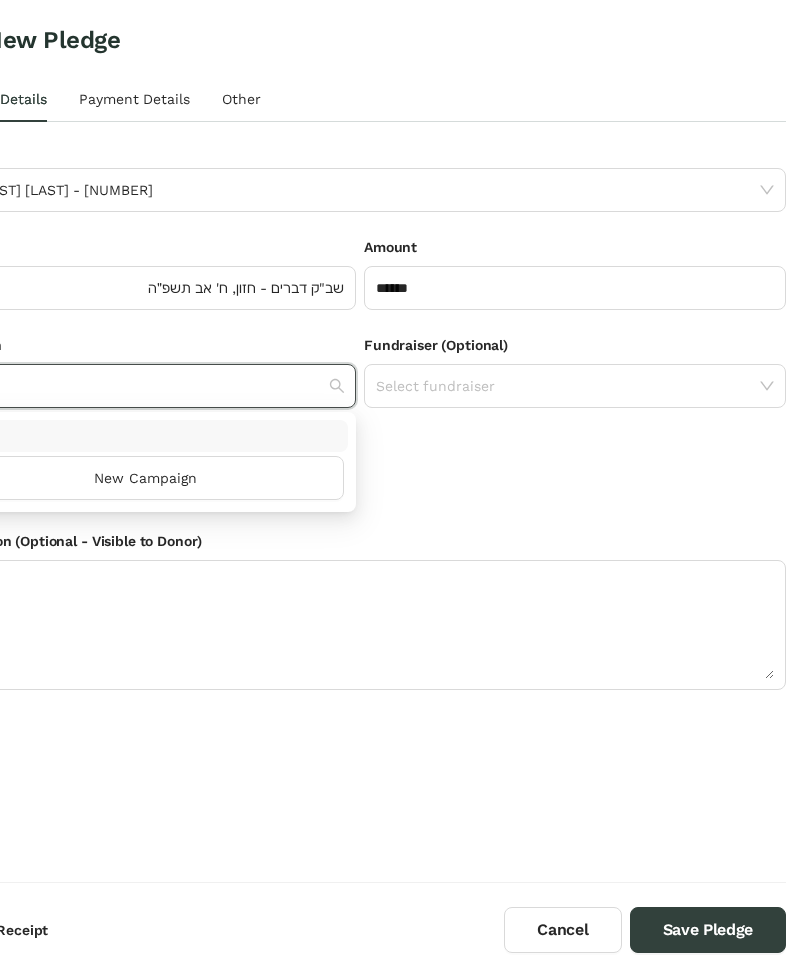 click on "Sponsorship (Optional)  Select Sponsorship" at bounding box center (360, 481) 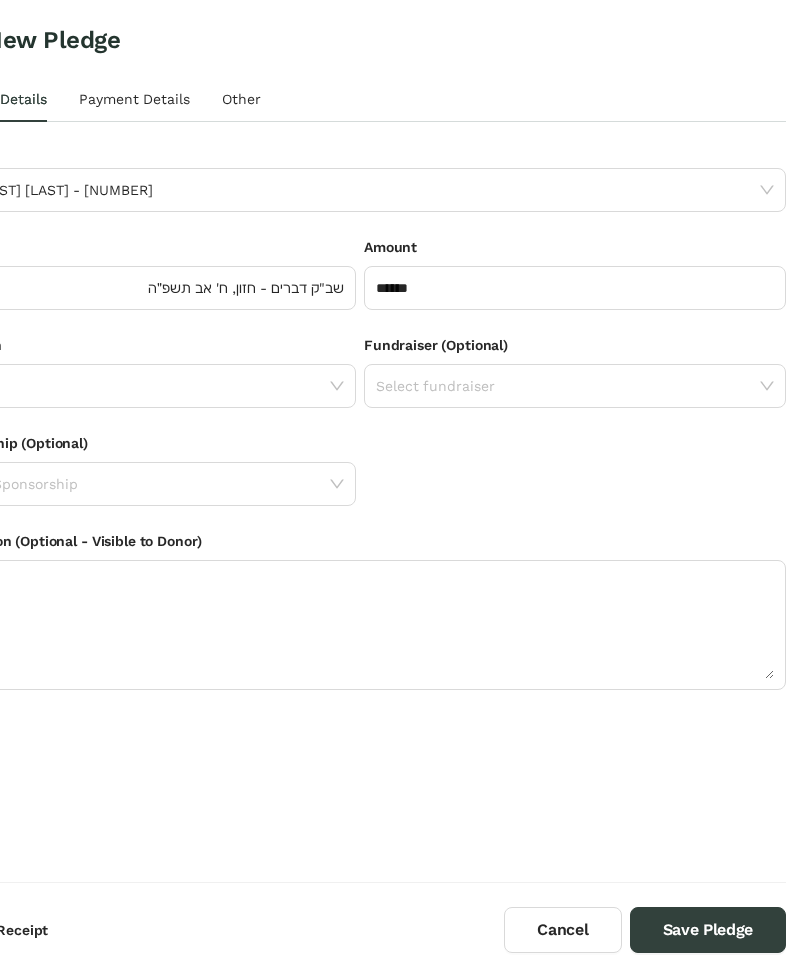 click on "Payment Details" at bounding box center (134, 99) 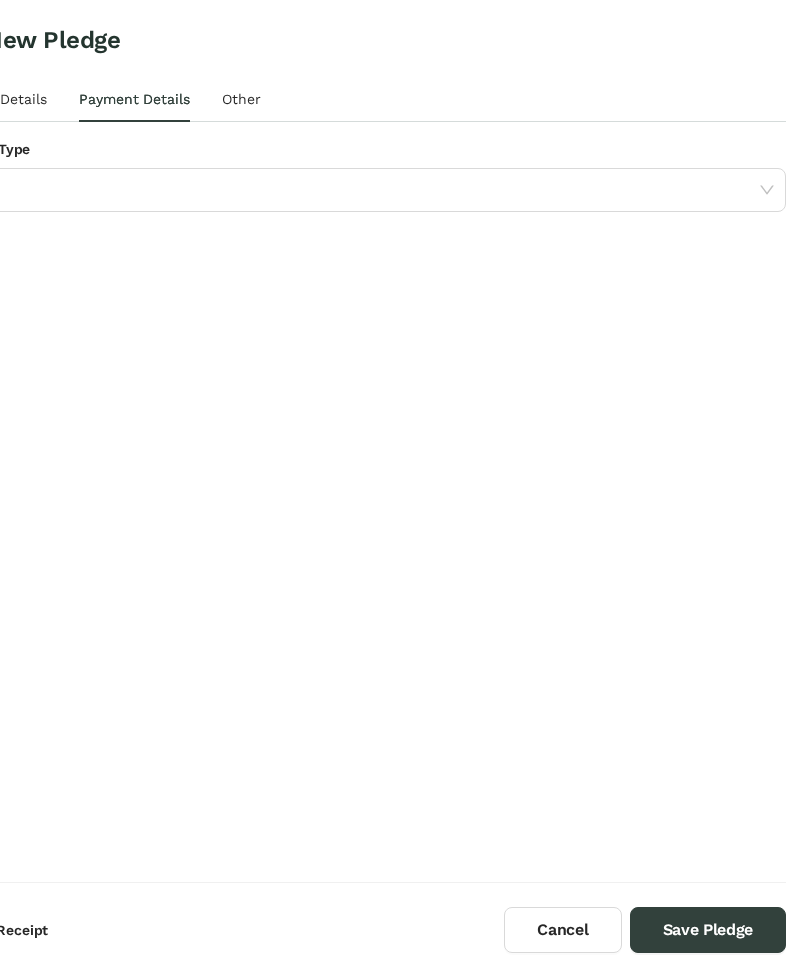 click on "Payment Details" at bounding box center [134, 99] 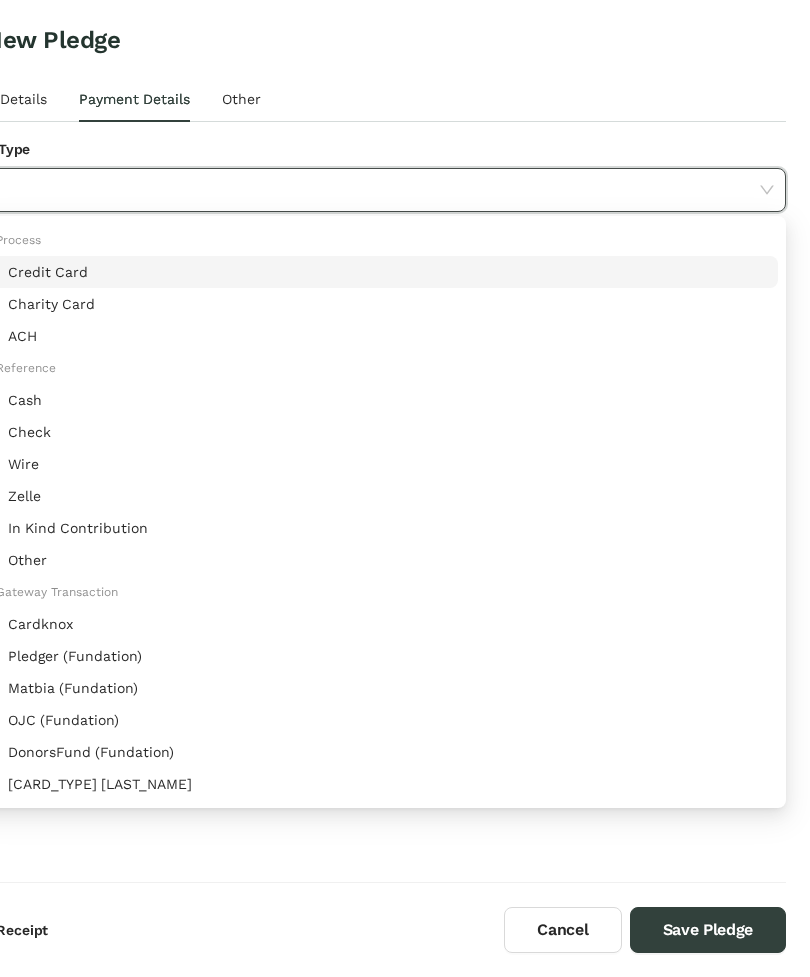 click on "Cardknox" at bounding box center [387, 720] 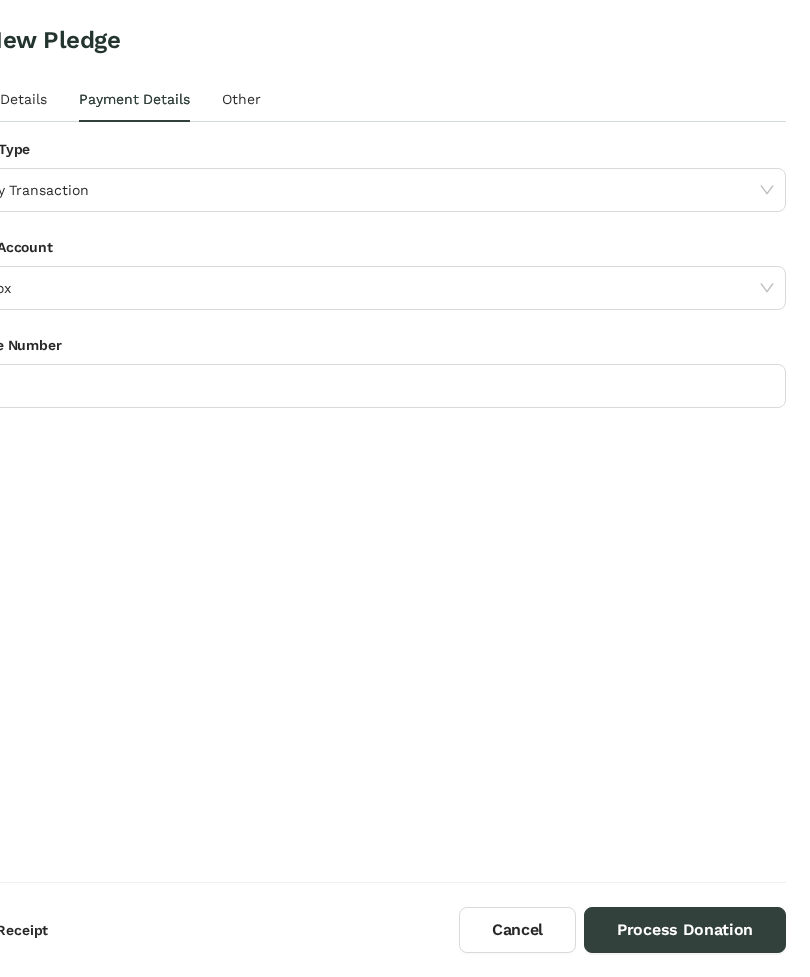 click on "Process Donation" at bounding box center [685, 930] 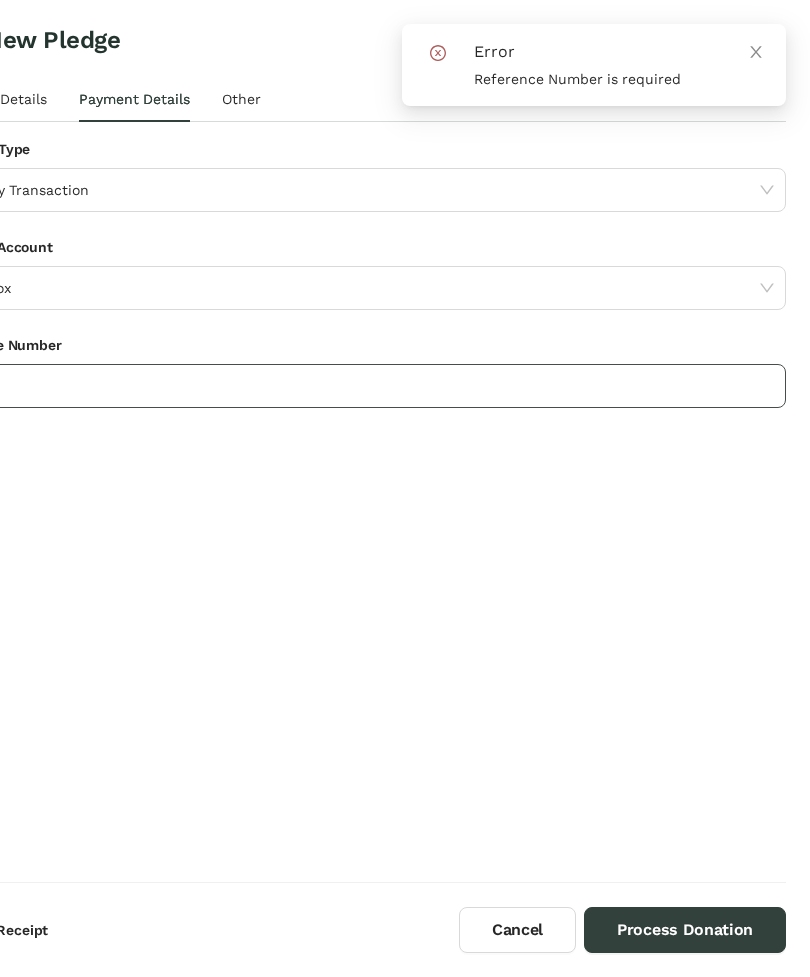 click 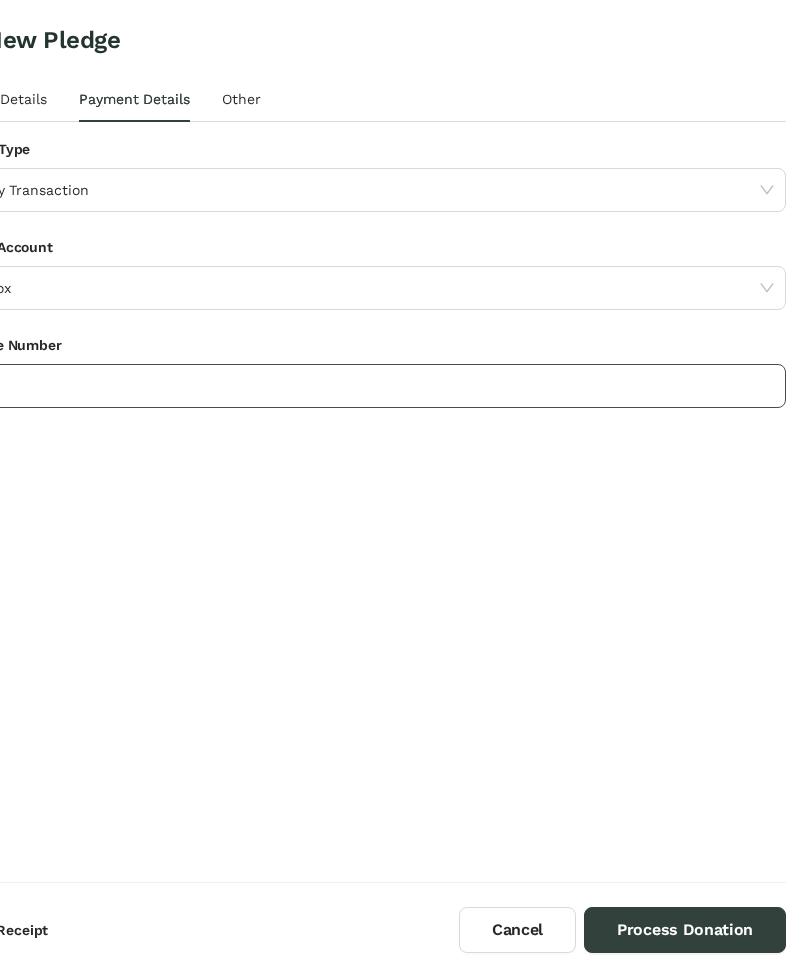 type on "***" 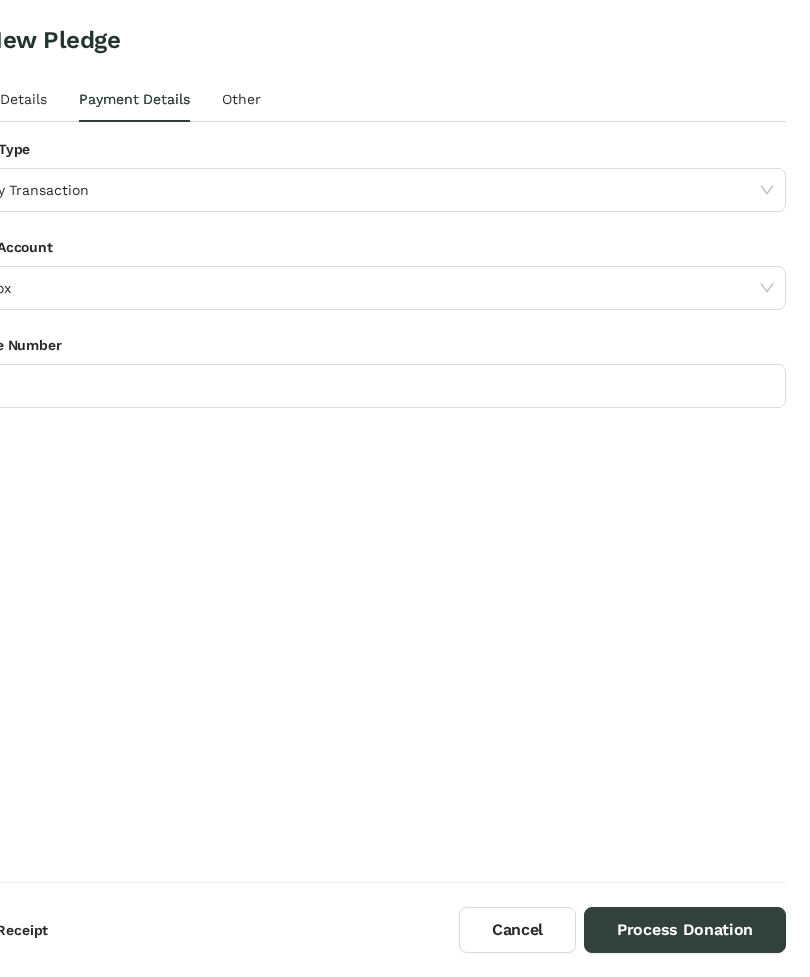 click on "Process Donation" at bounding box center (685, 930) 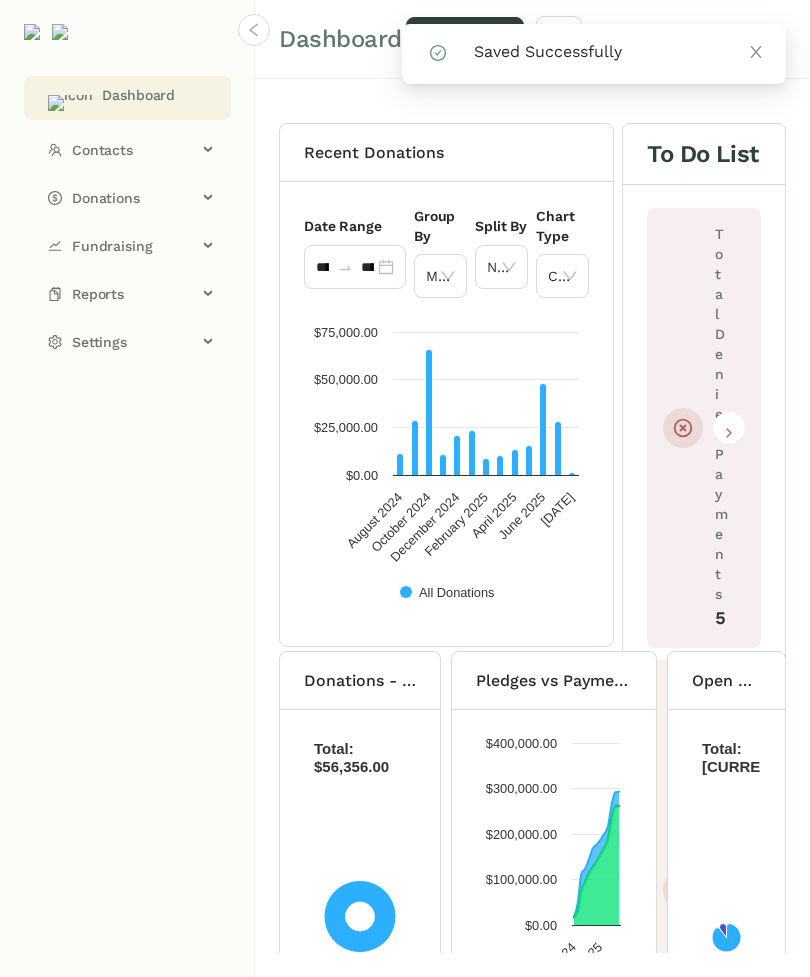 click on "Donations" 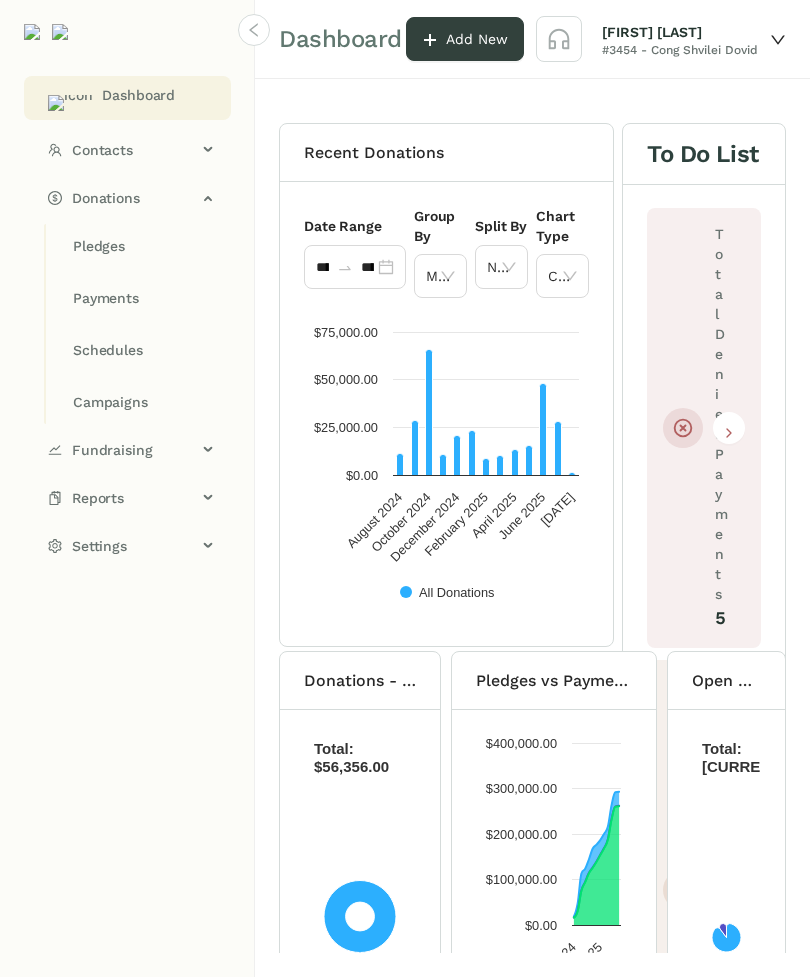 click on "Payments" 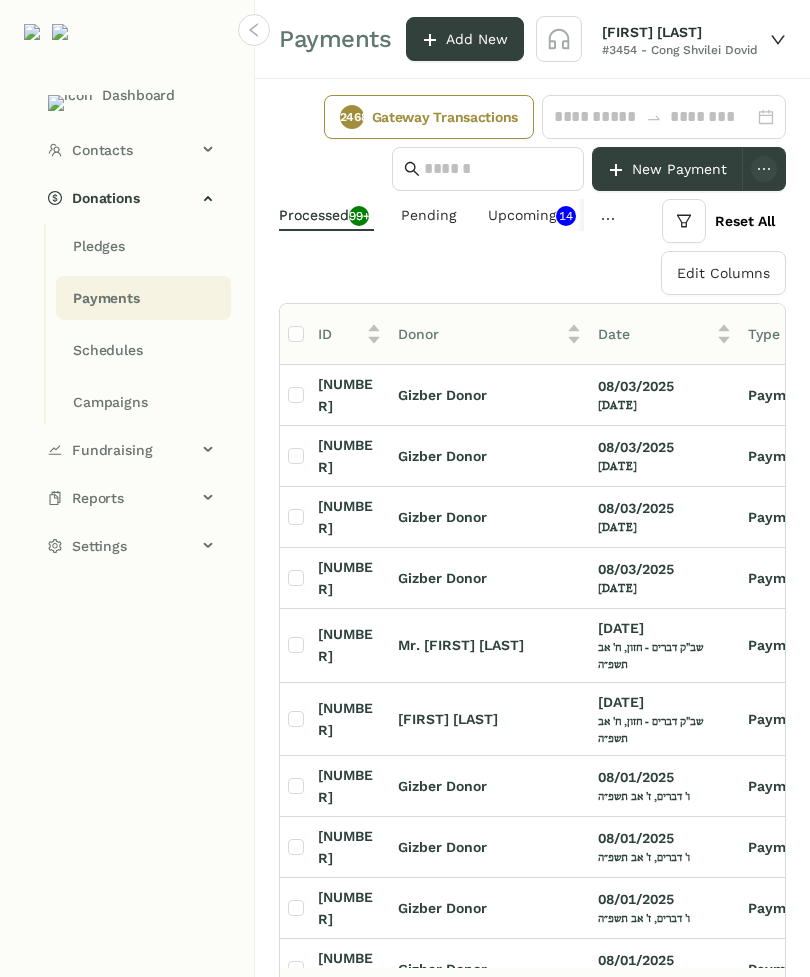 scroll, scrollTop: -1, scrollLeft: 56, axis: both 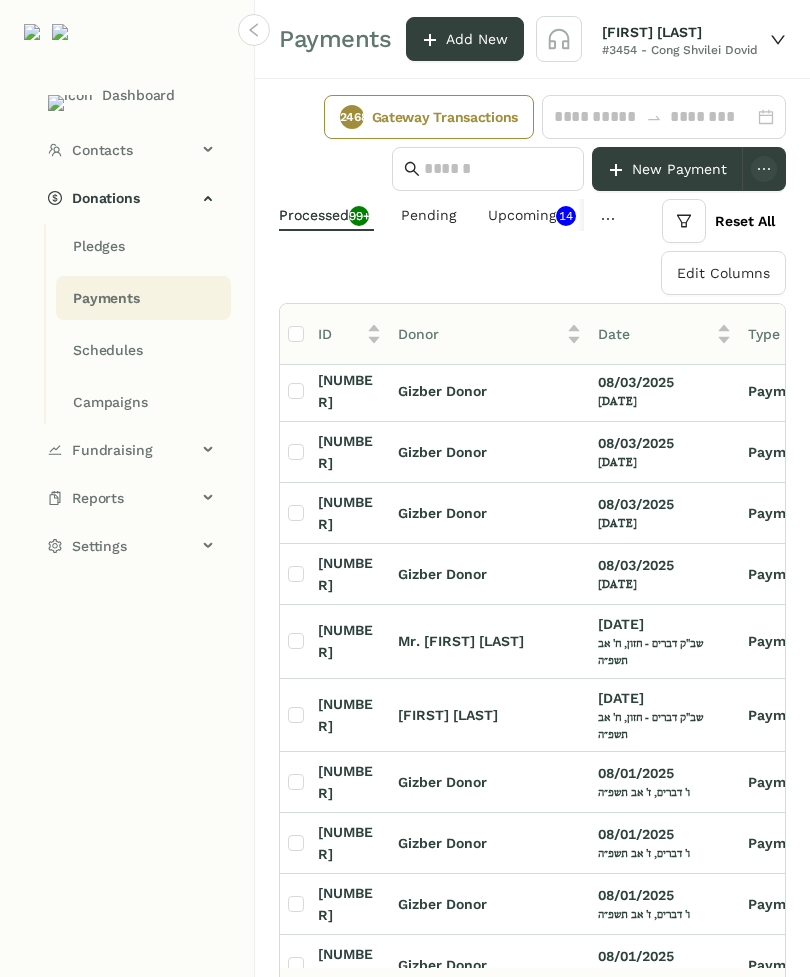 click on "Payments" 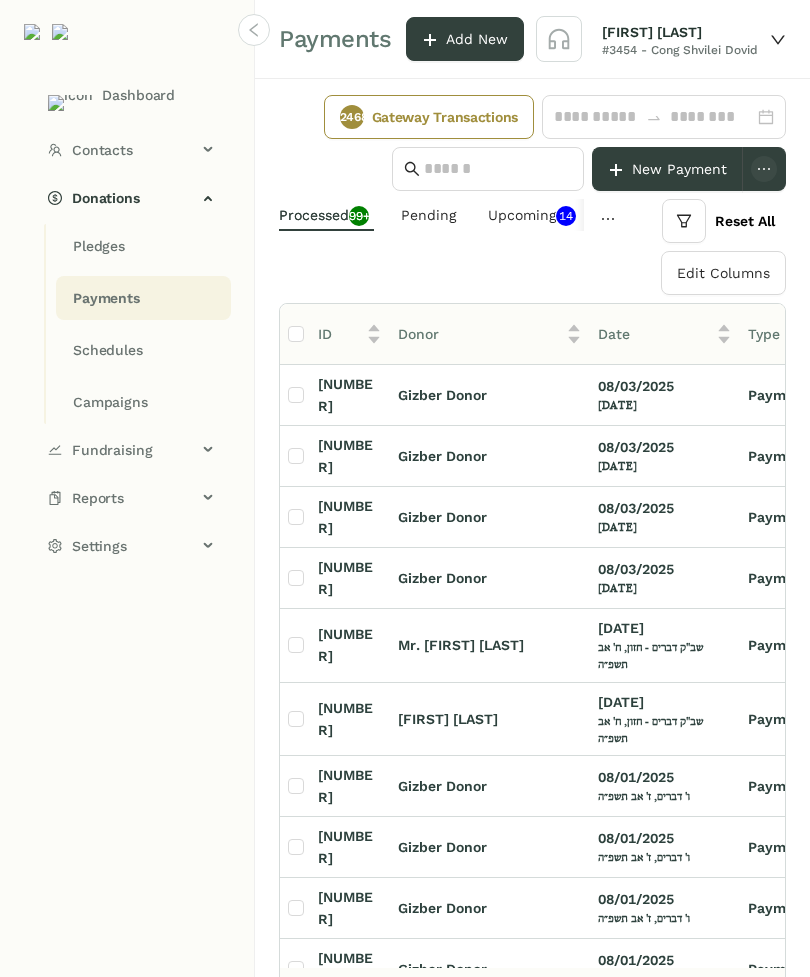 scroll, scrollTop: -31, scrollLeft: 78, axis: both 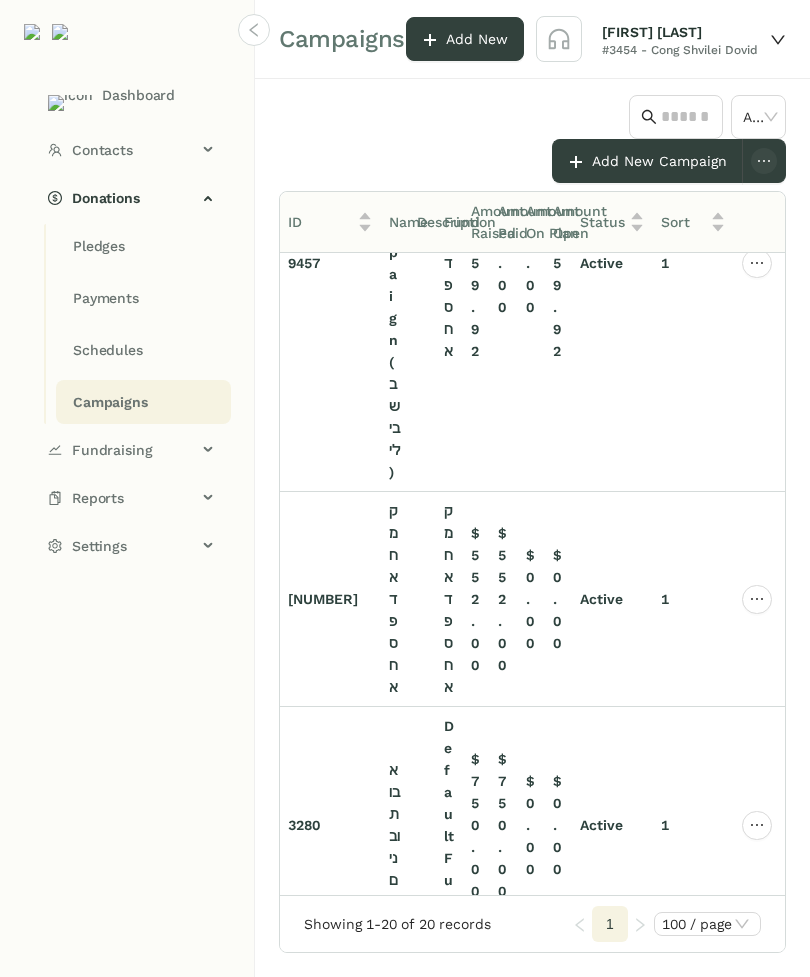 click on "Contacts" 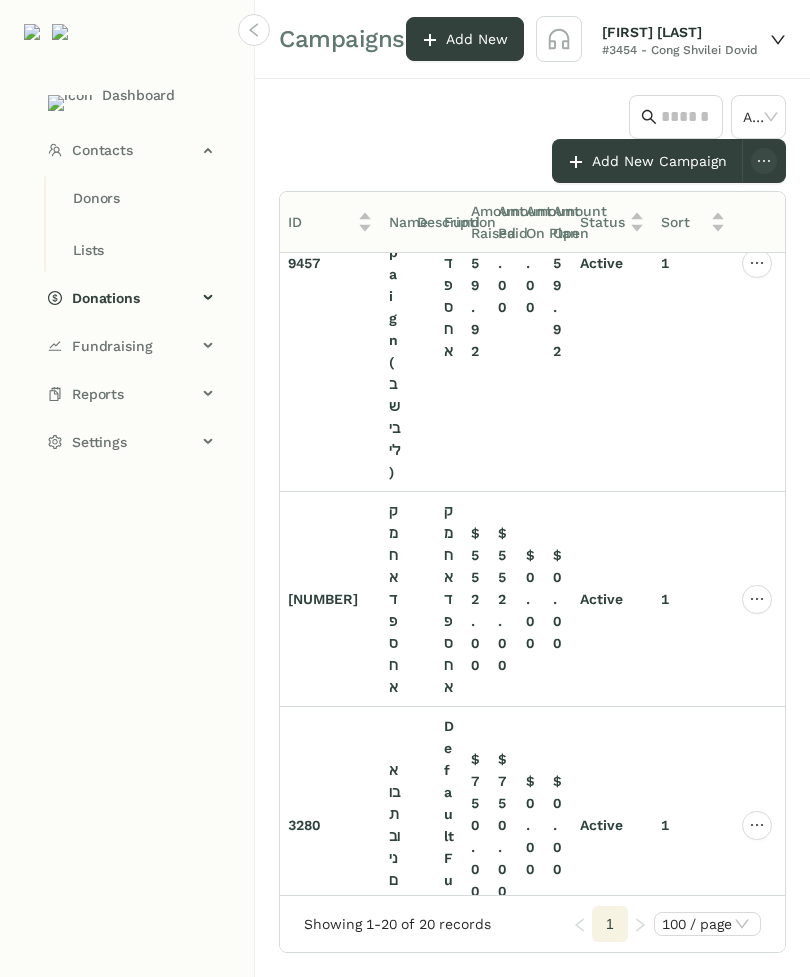 click on "Donors" 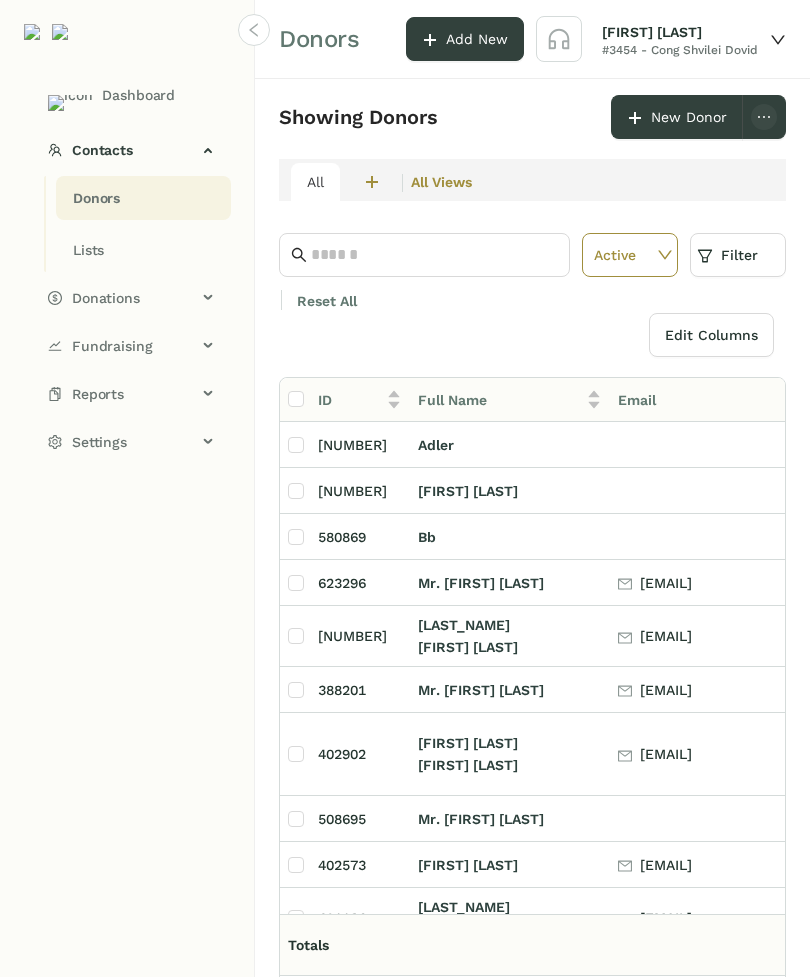 click 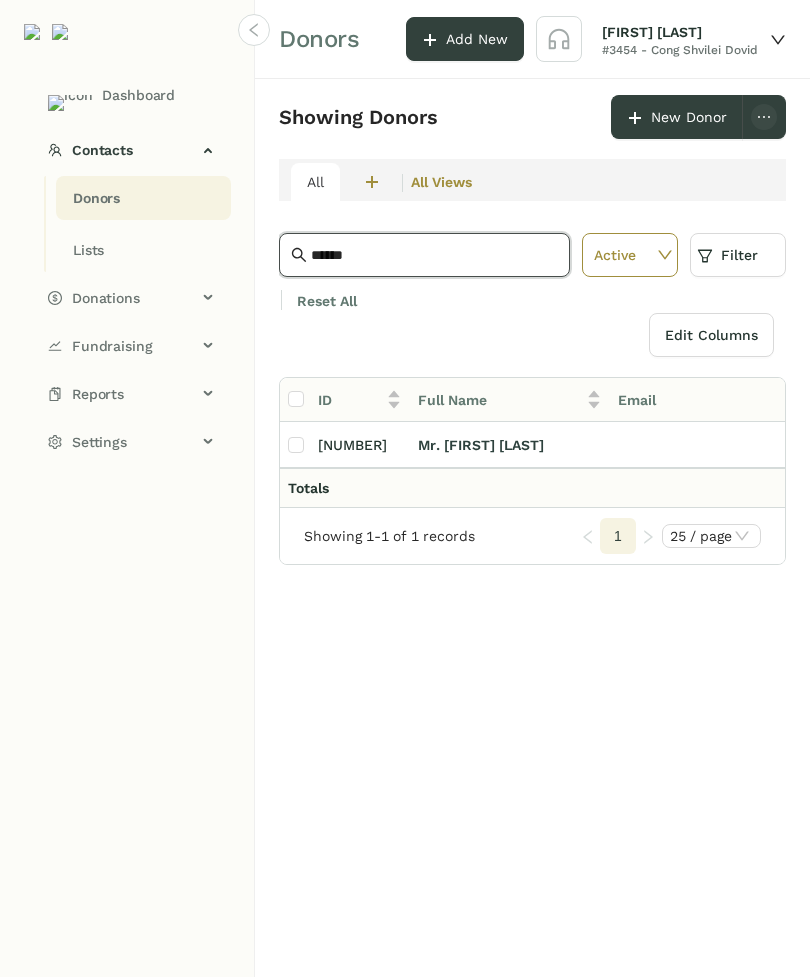 type on "*****" 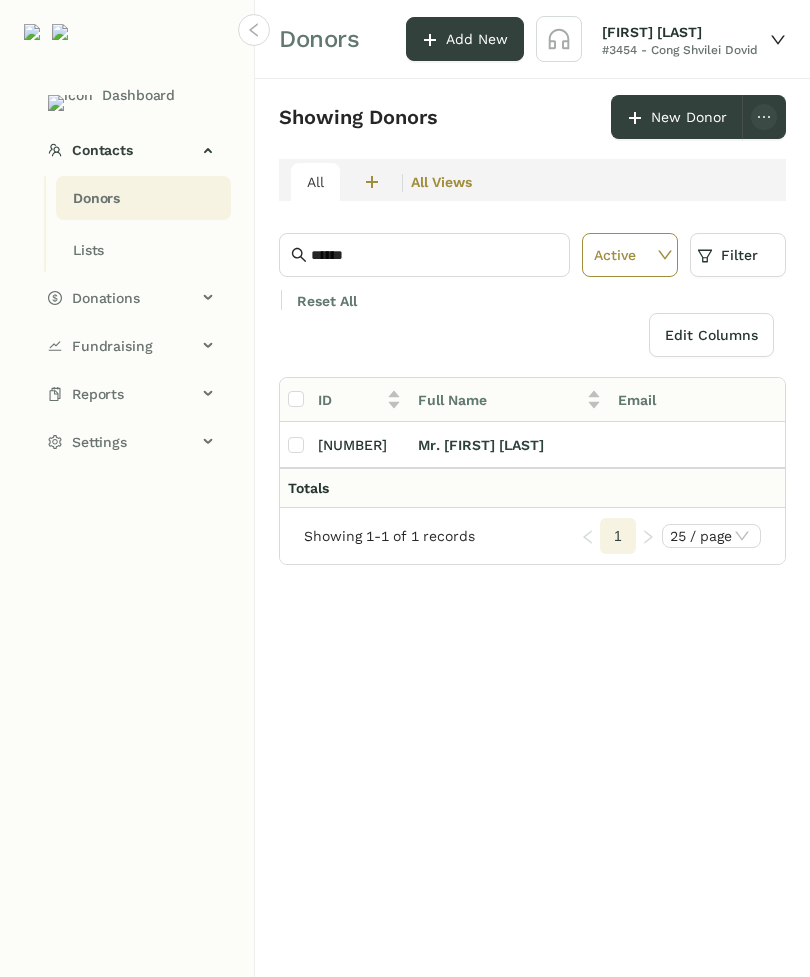 click 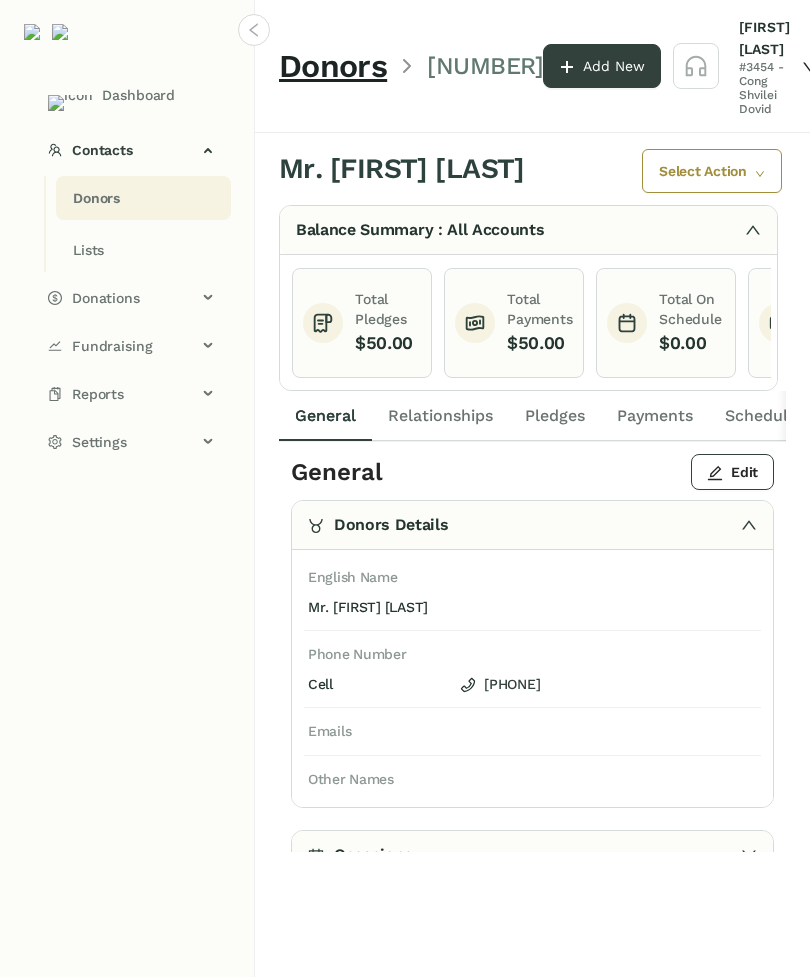 click on "Pledges" 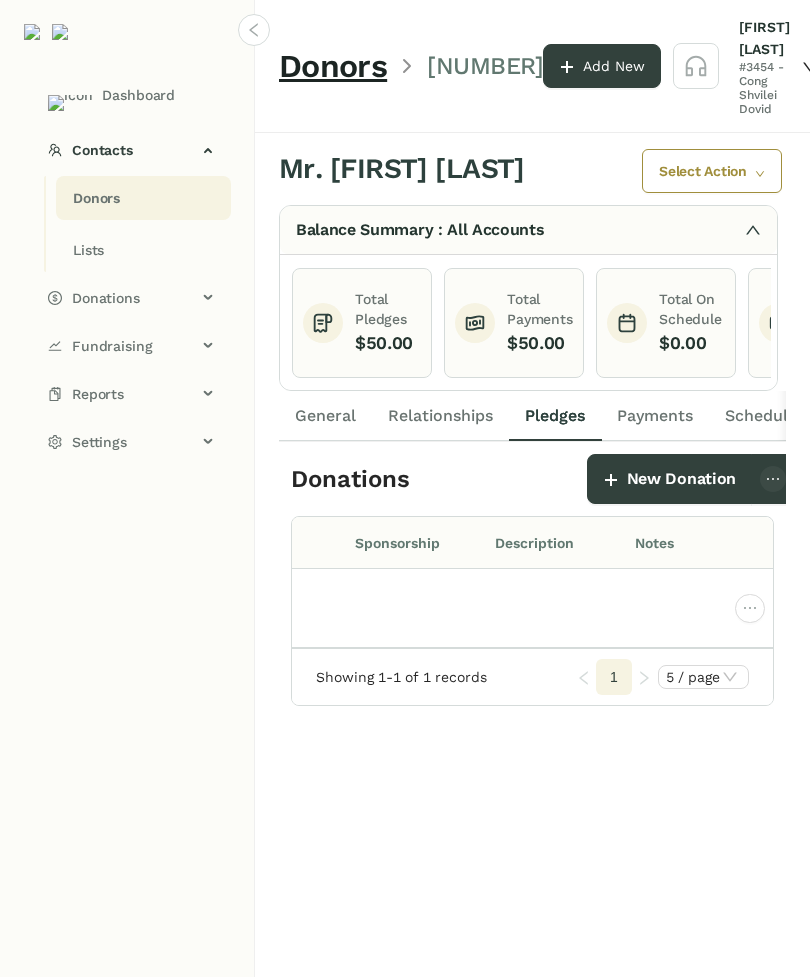 click 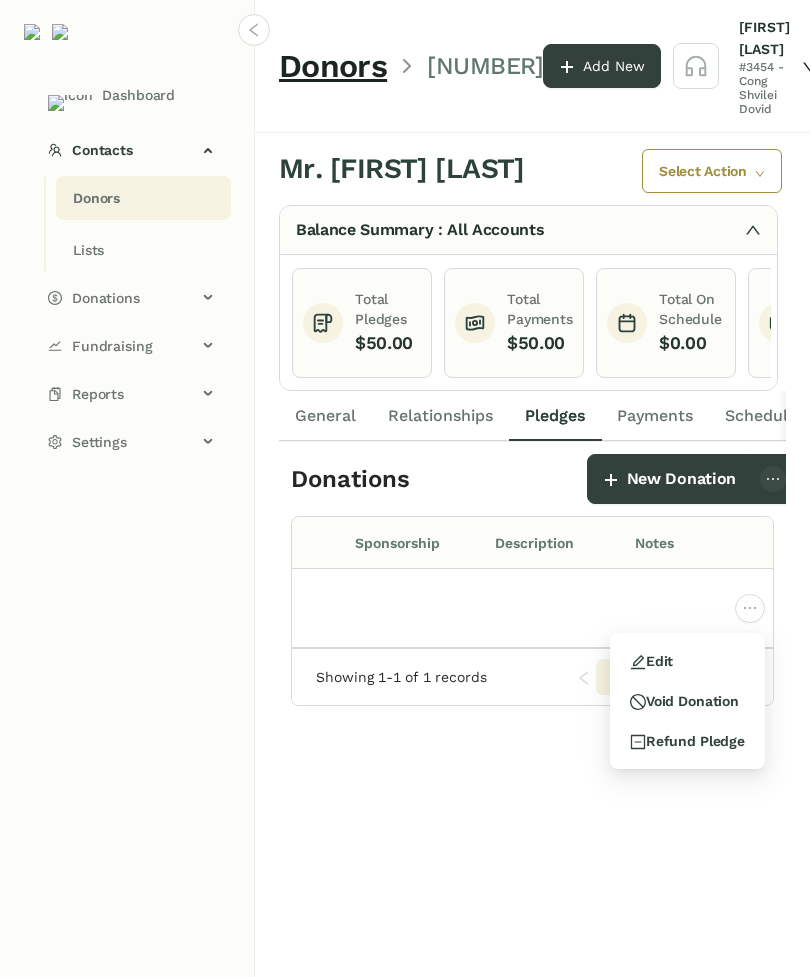 click on "Edit" at bounding box center [687, 661] 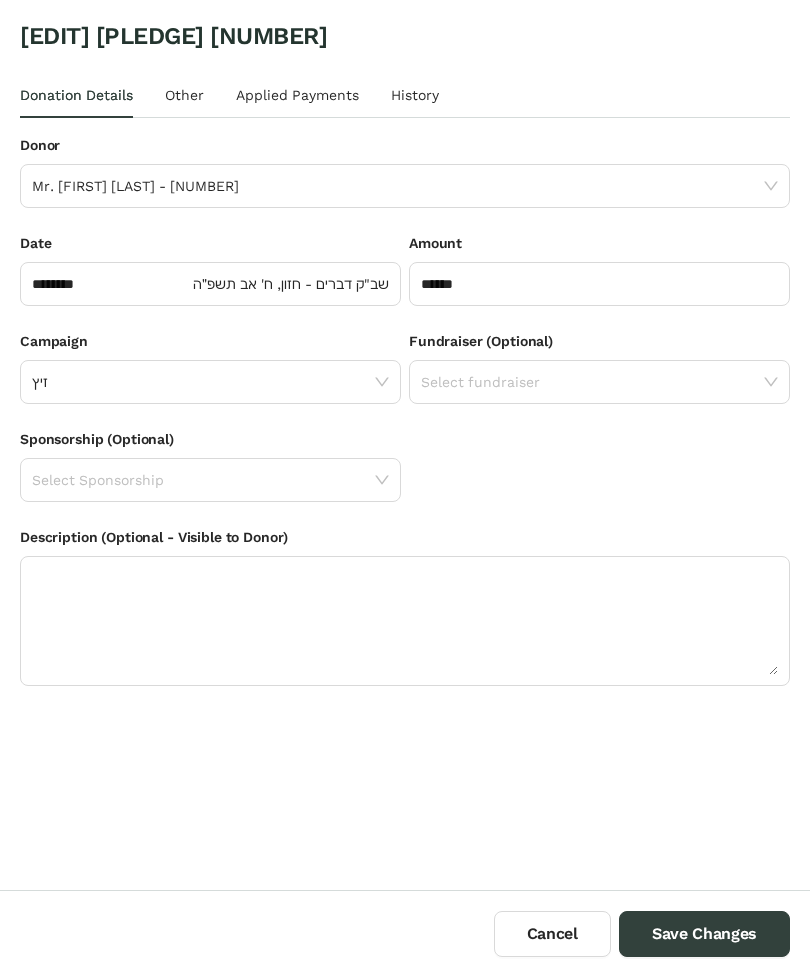 click on "‫זיץ‬" 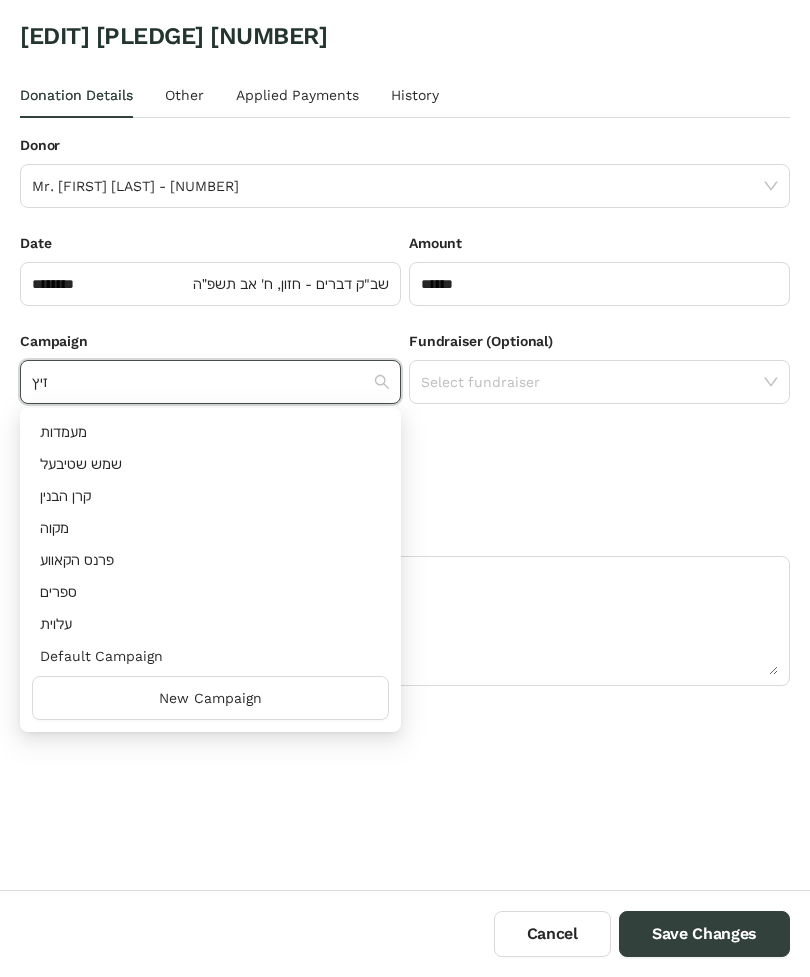 click on "‫עלוית‬" at bounding box center [210, 624] 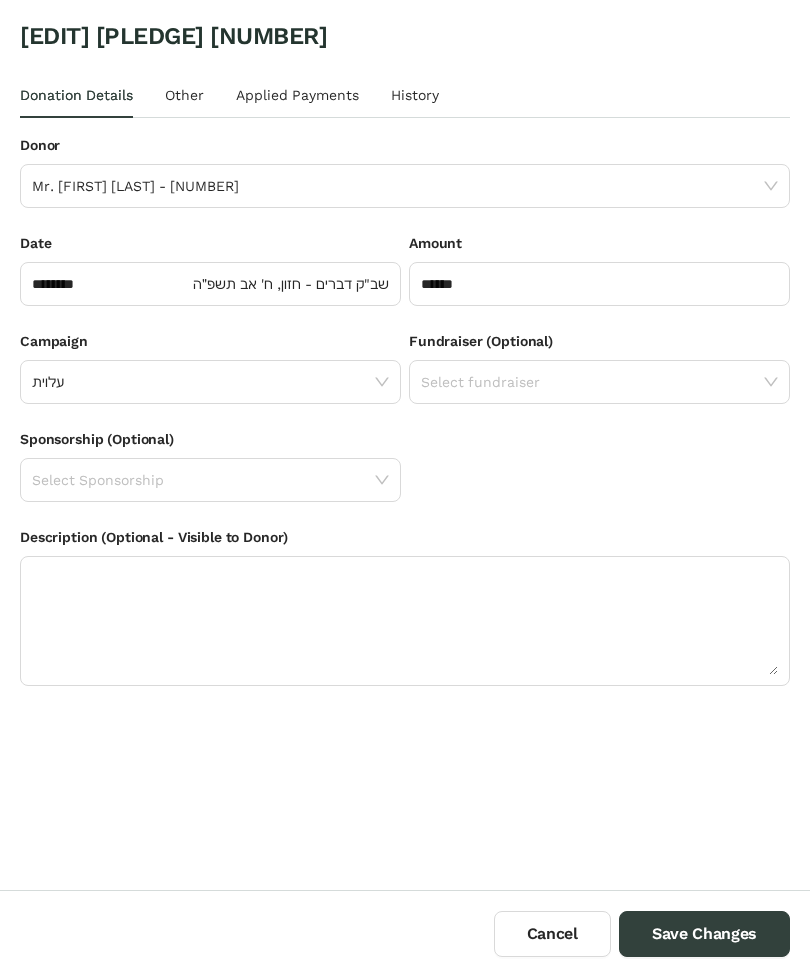 click on "Save Changes" at bounding box center (704, 934) 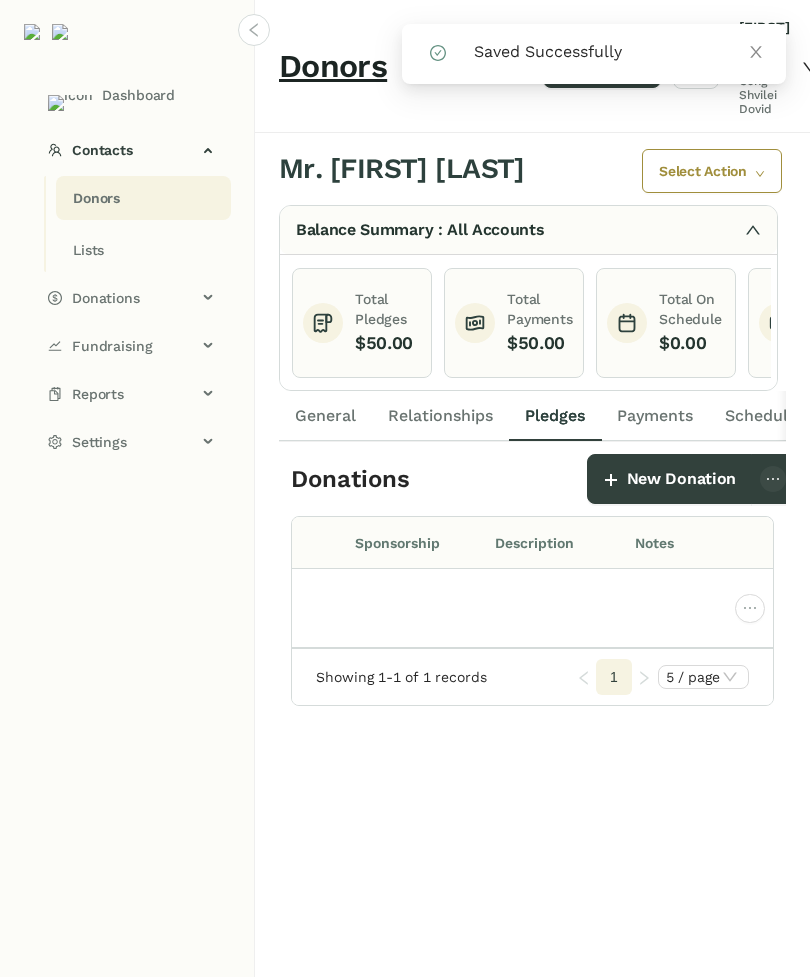 click 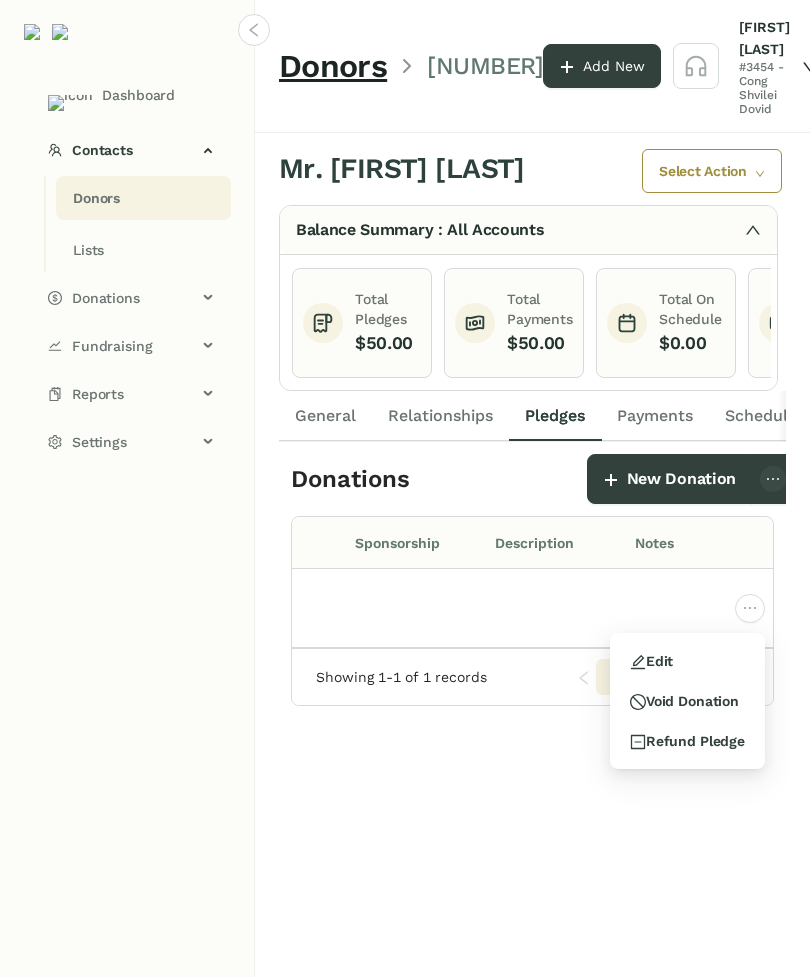 click 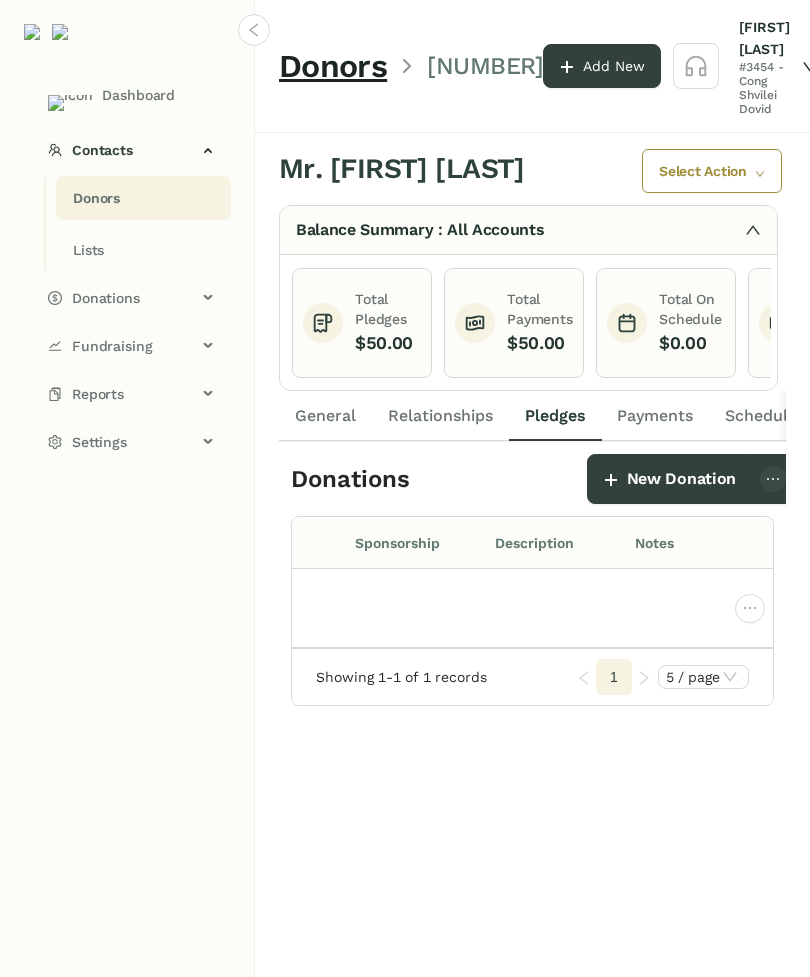 click on "Payments" 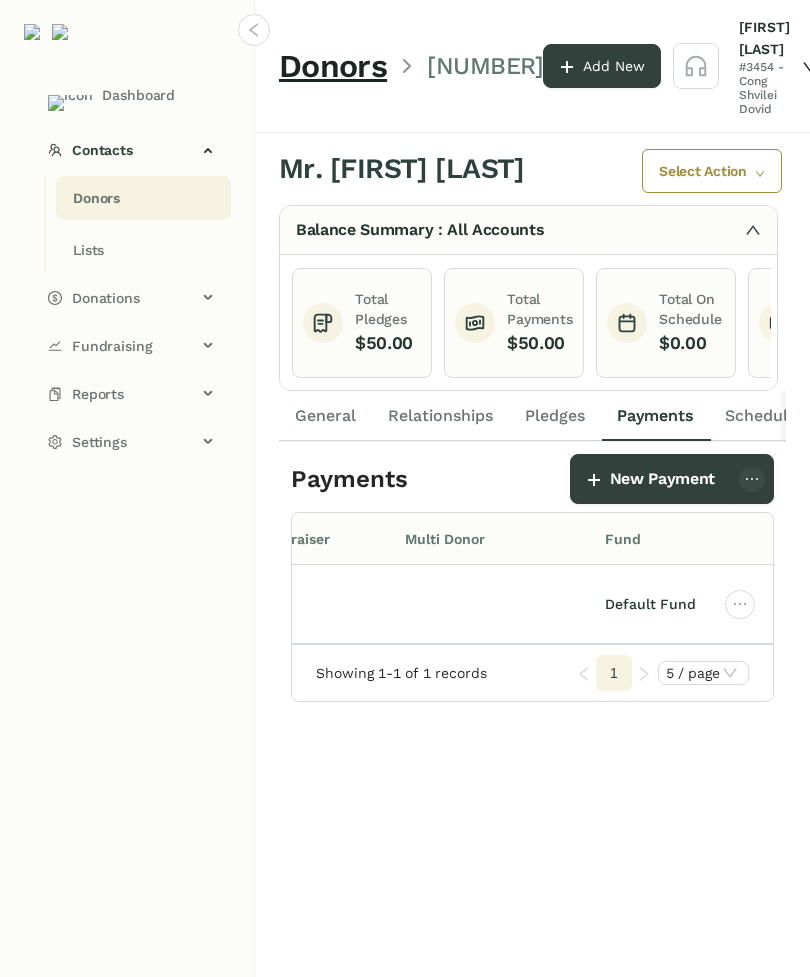 click 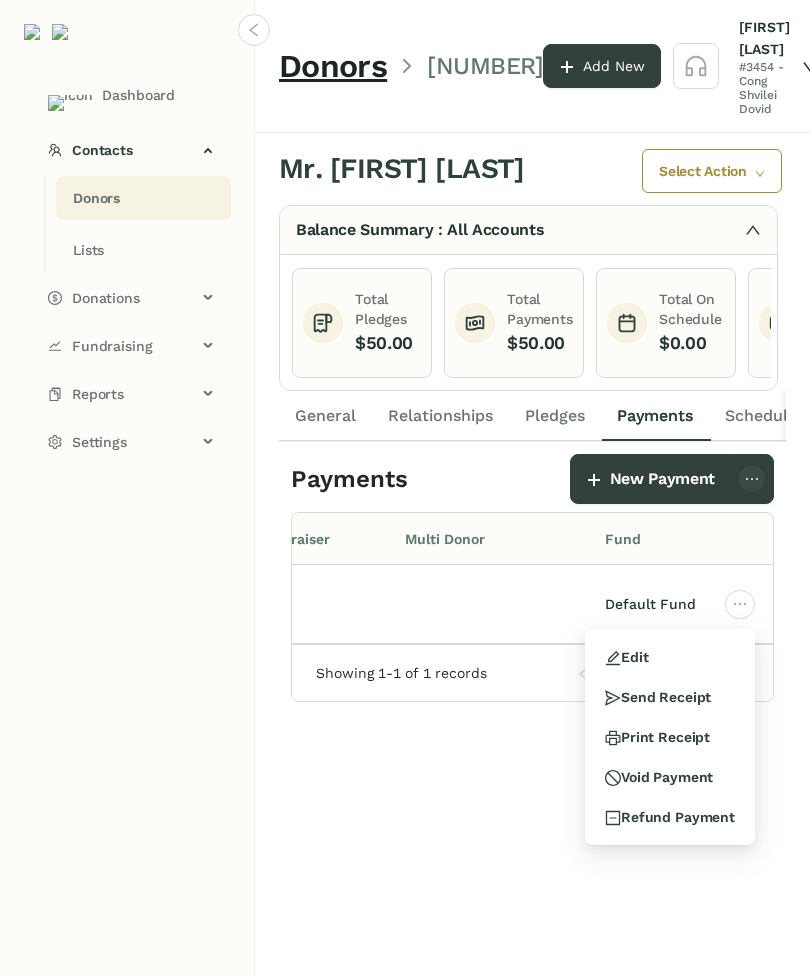 click on "Send Receipt" at bounding box center (658, 697) 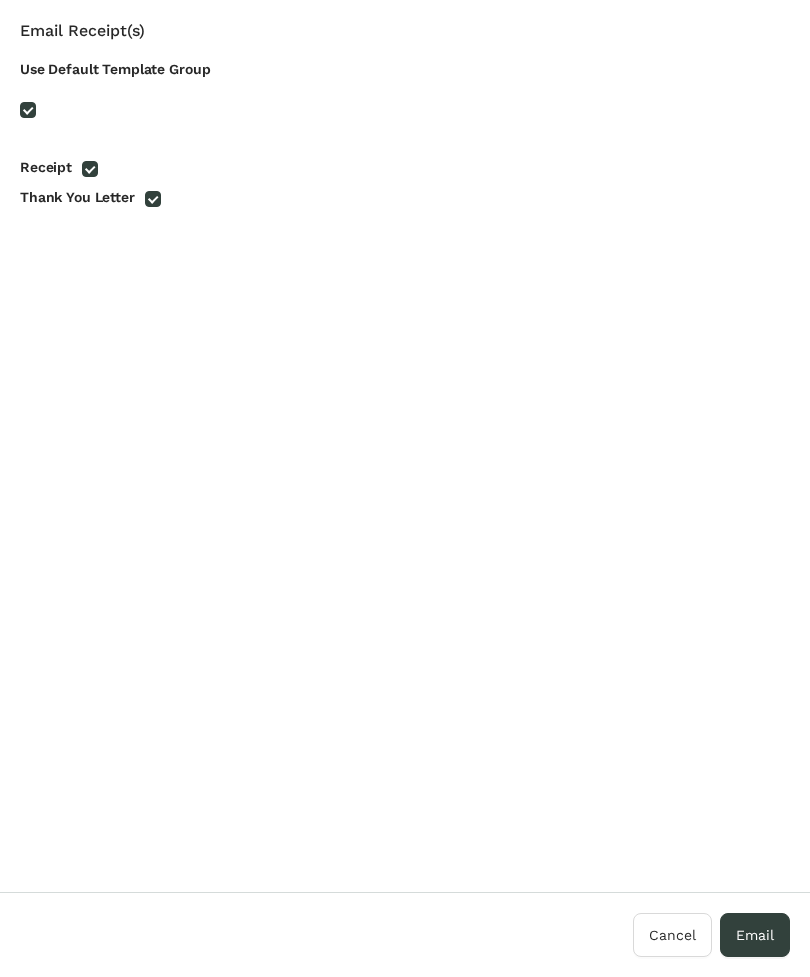click on "Email" at bounding box center (755, 935) 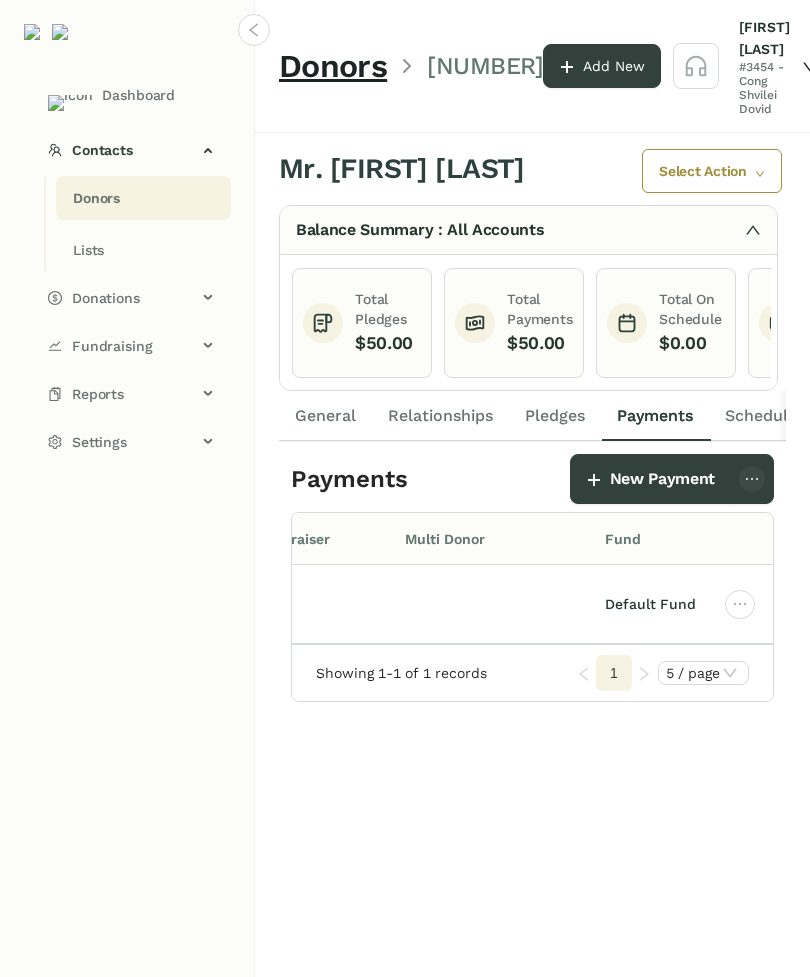 click on "Payments" 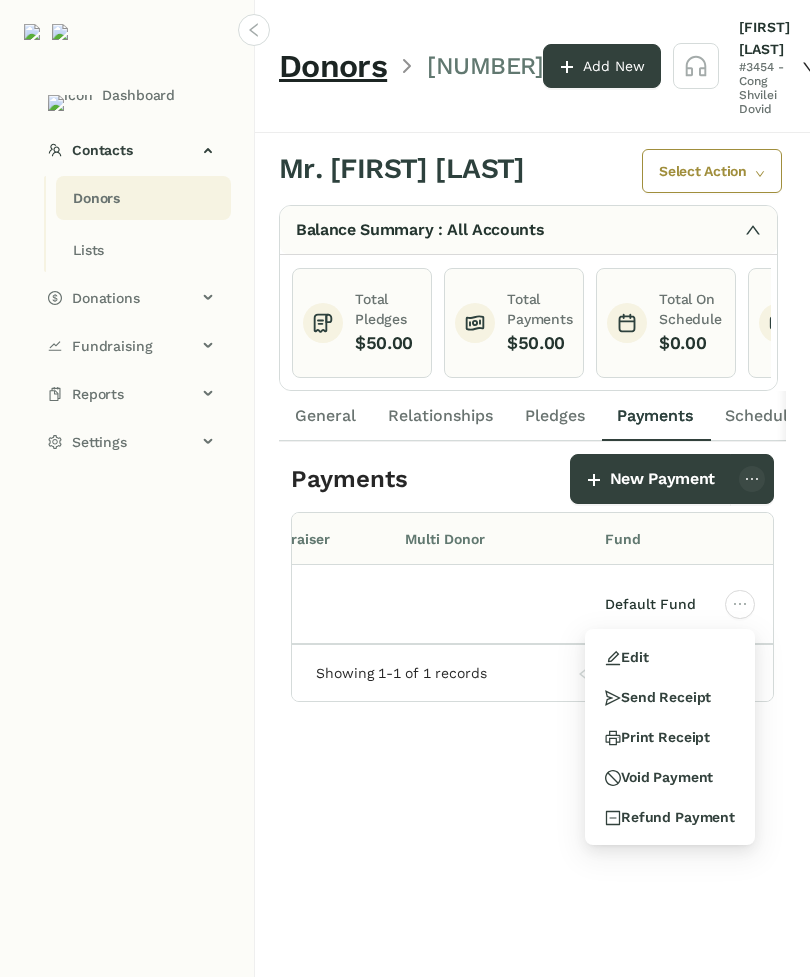 click on "Send Receipt" at bounding box center (670, 697) 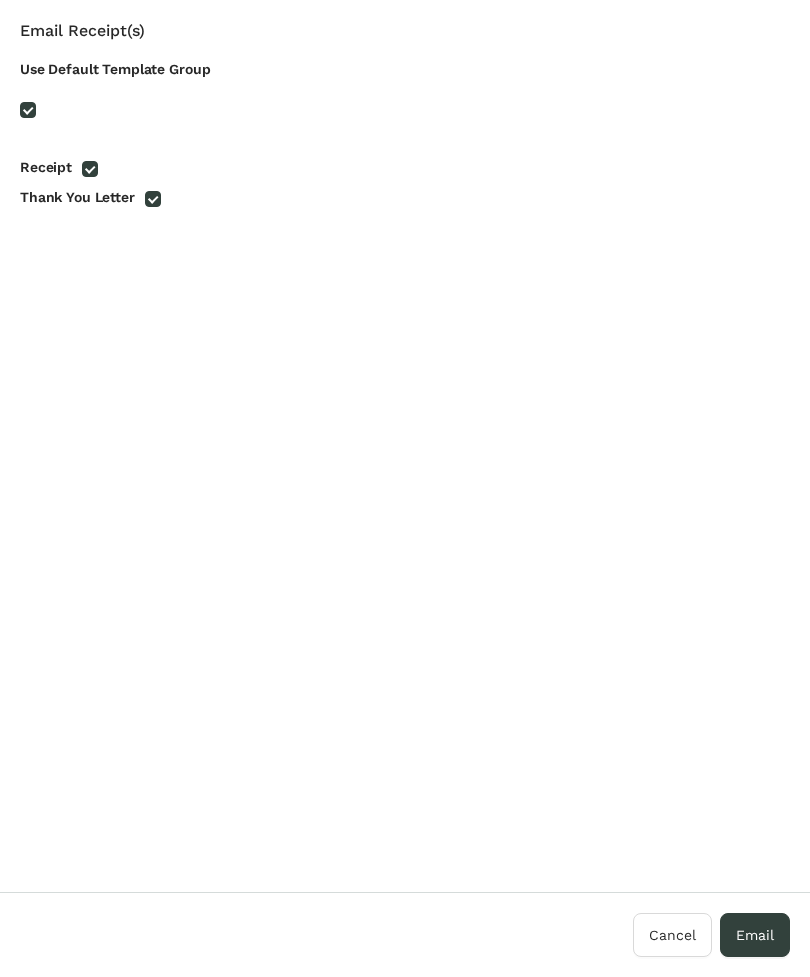 click on "Cancel" at bounding box center [672, 935] 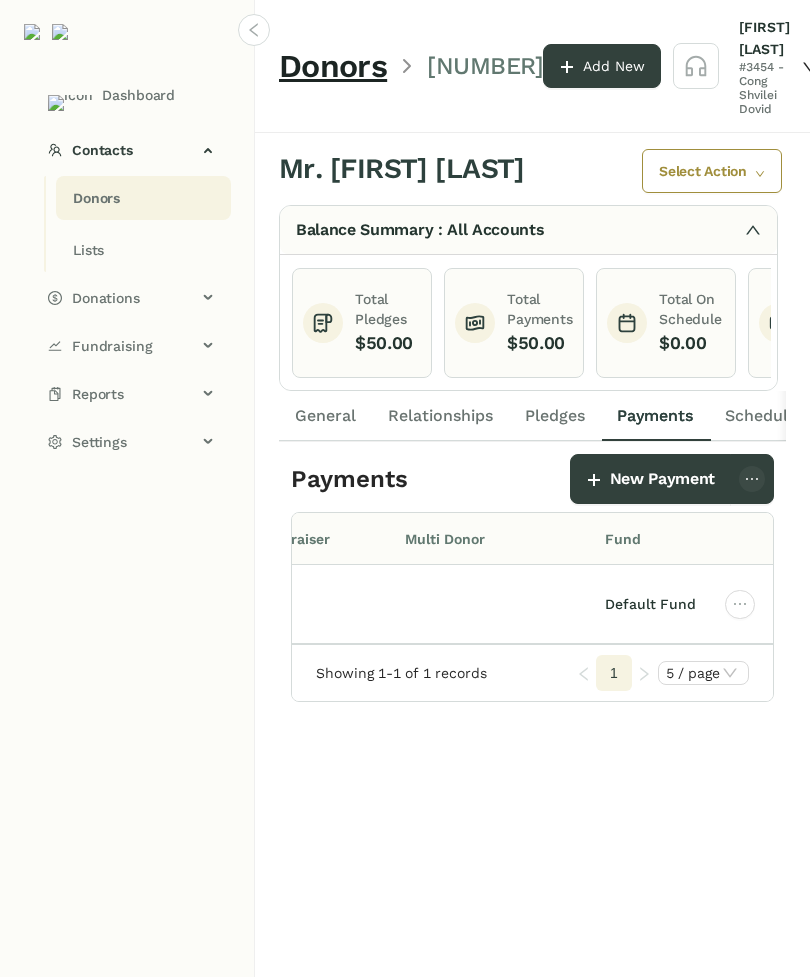 click on "General" 